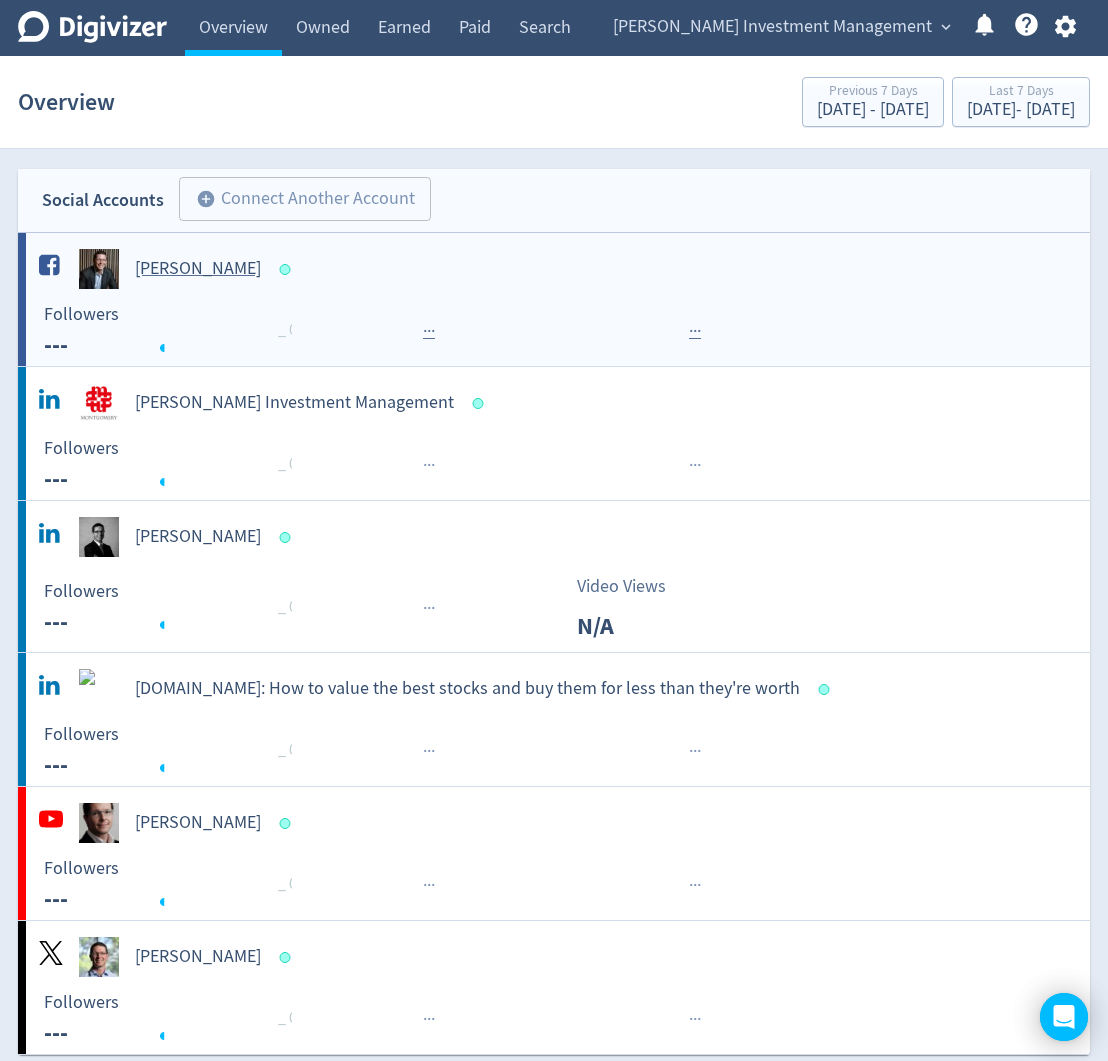 scroll, scrollTop: 0, scrollLeft: 0, axis: both 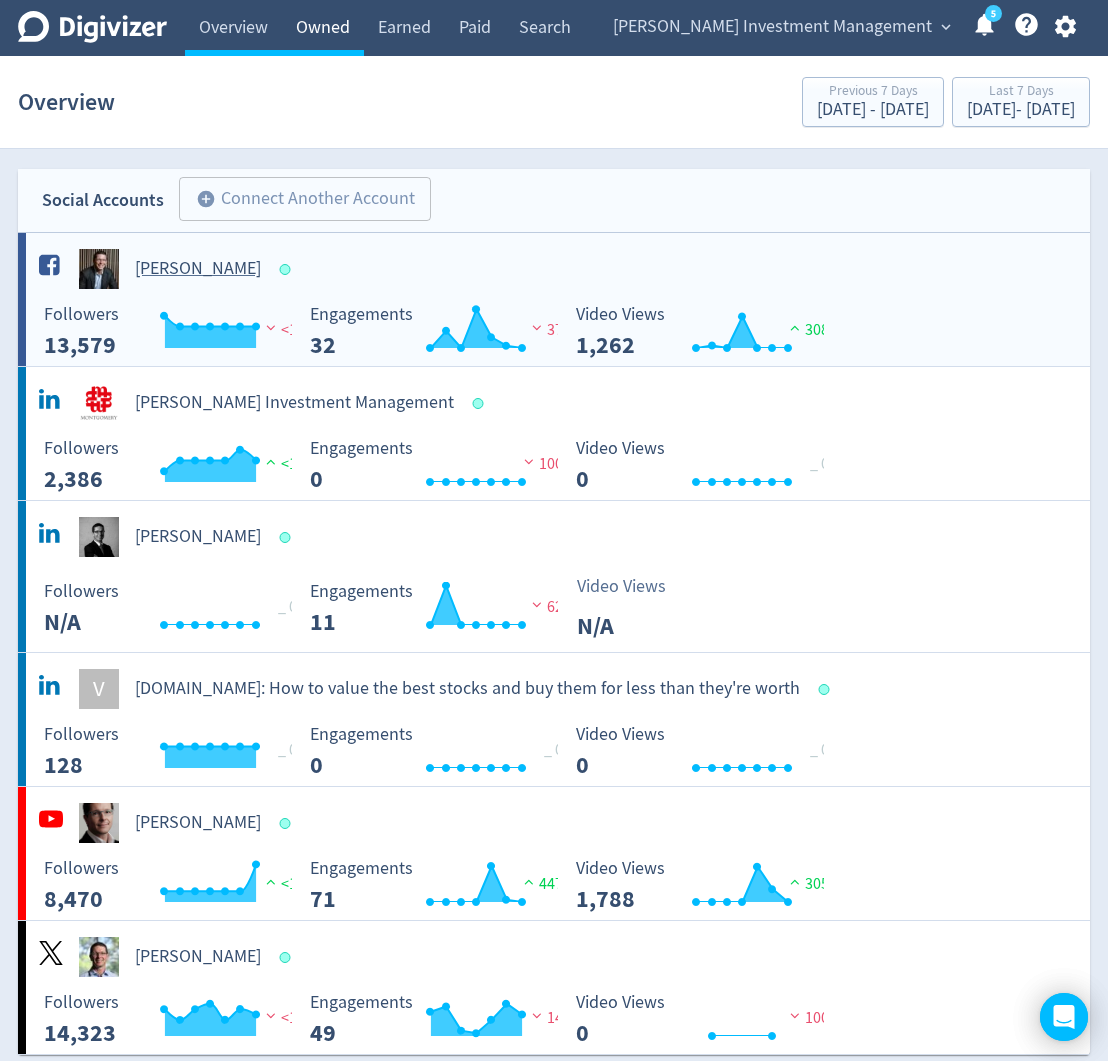 click on "Owned" at bounding box center (323, 28) 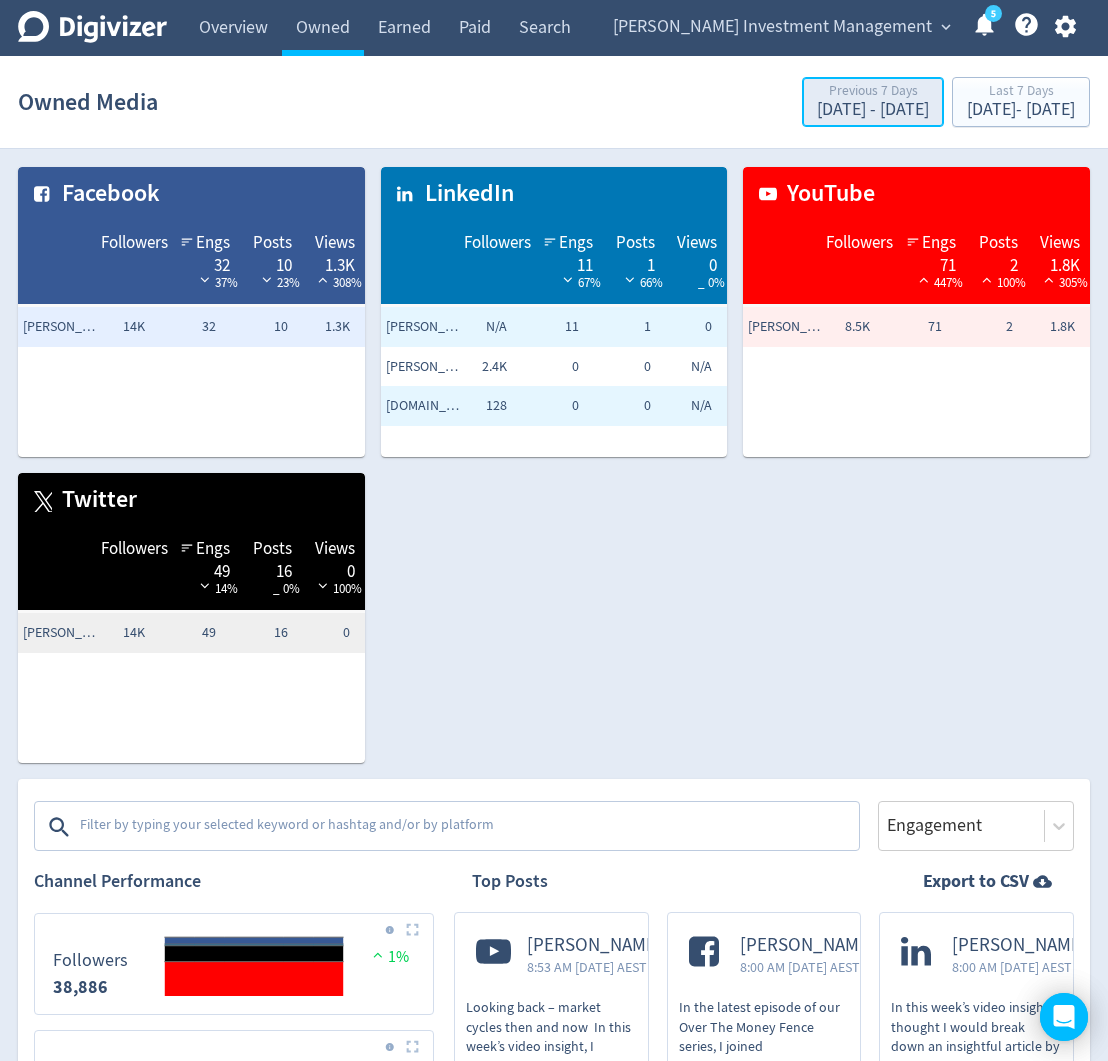 click on "[DATE]   -   [DATE]" at bounding box center [873, 110] 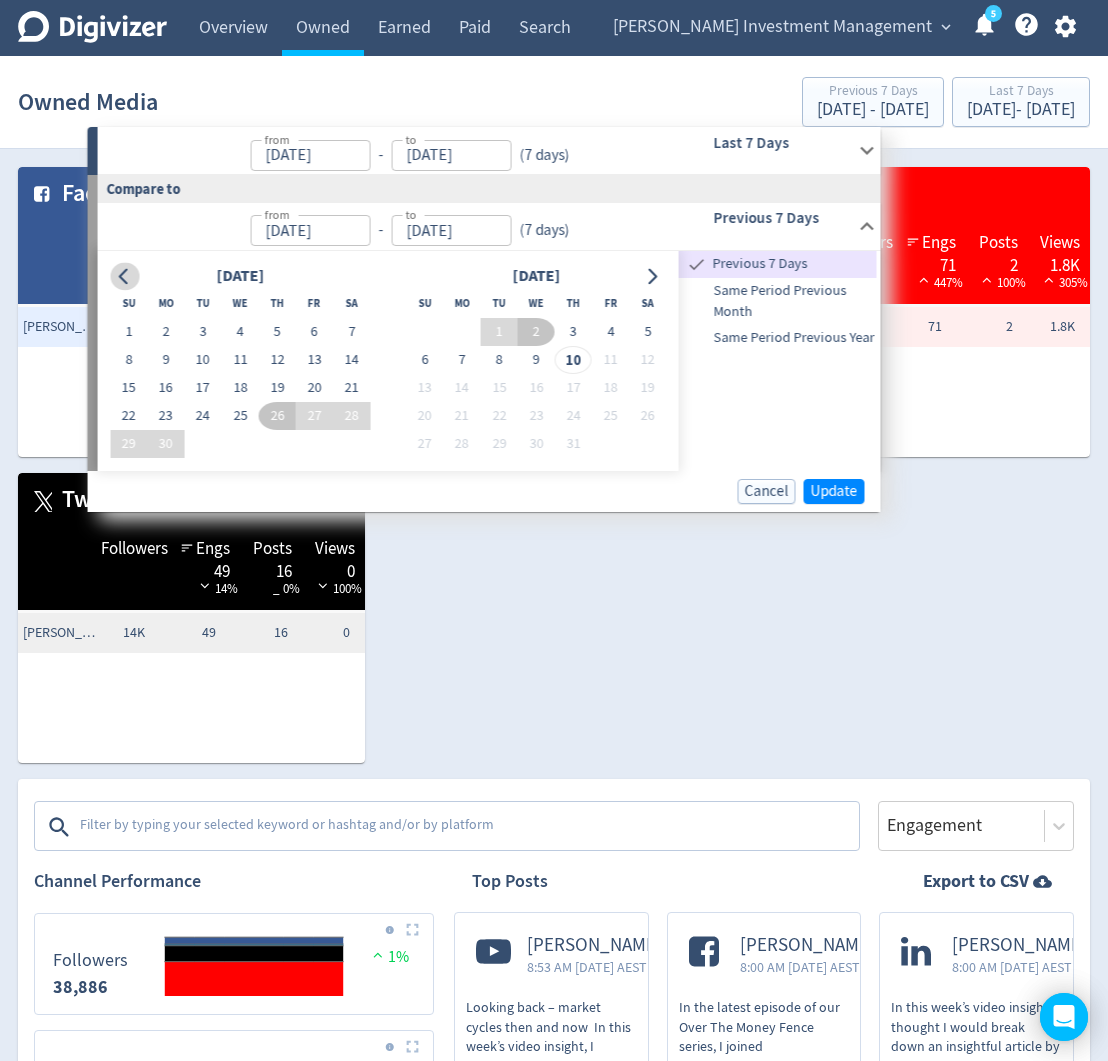 click 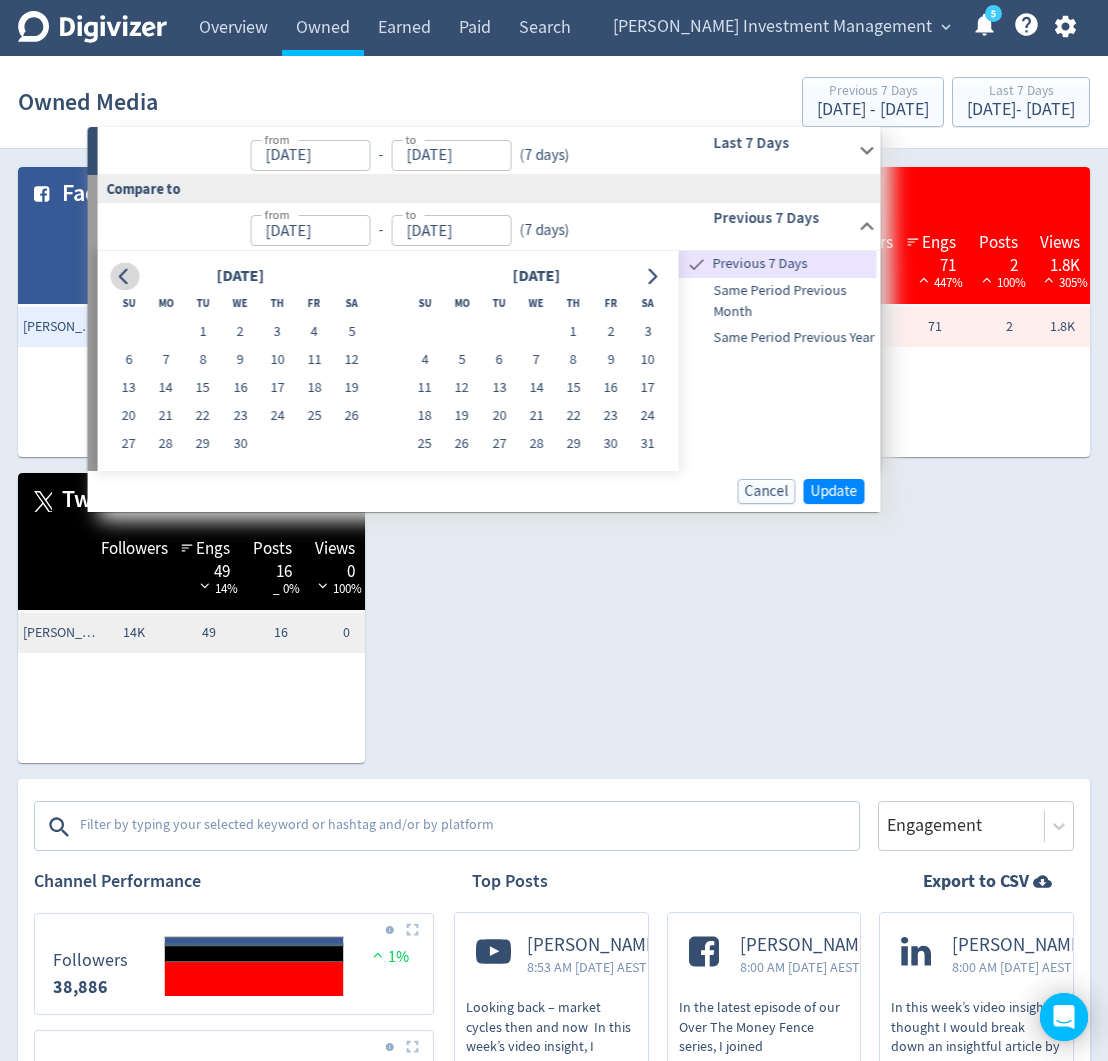 click 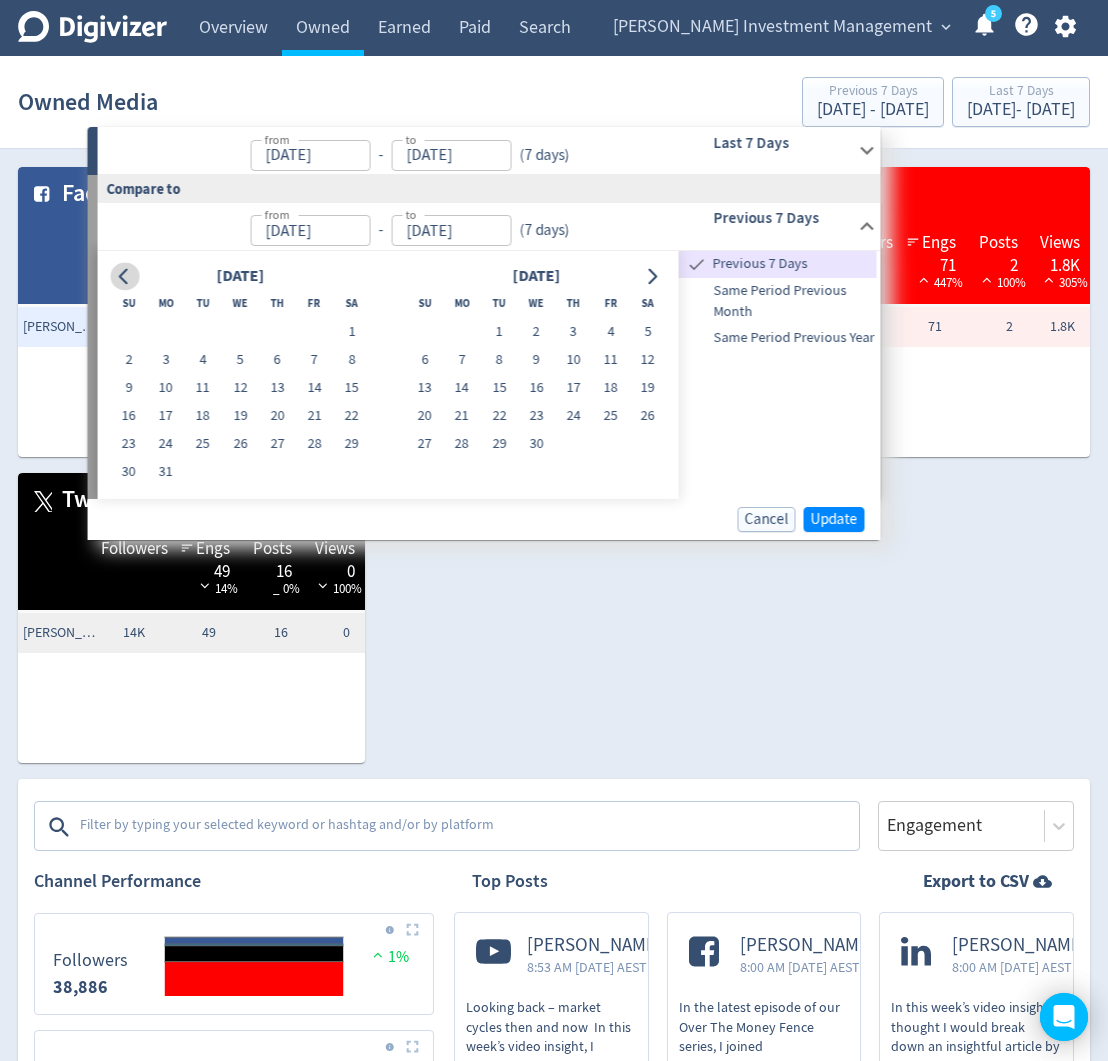 click 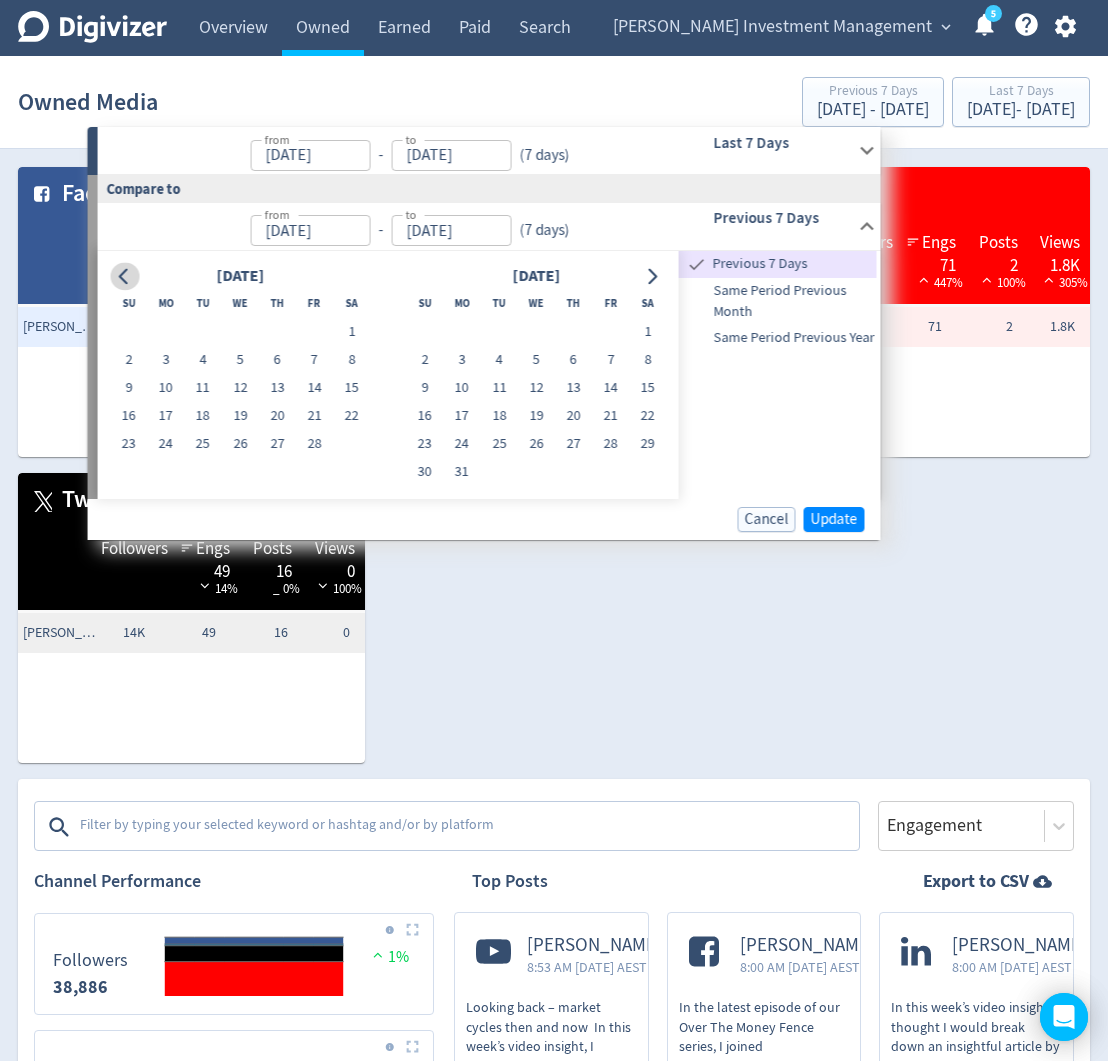 click 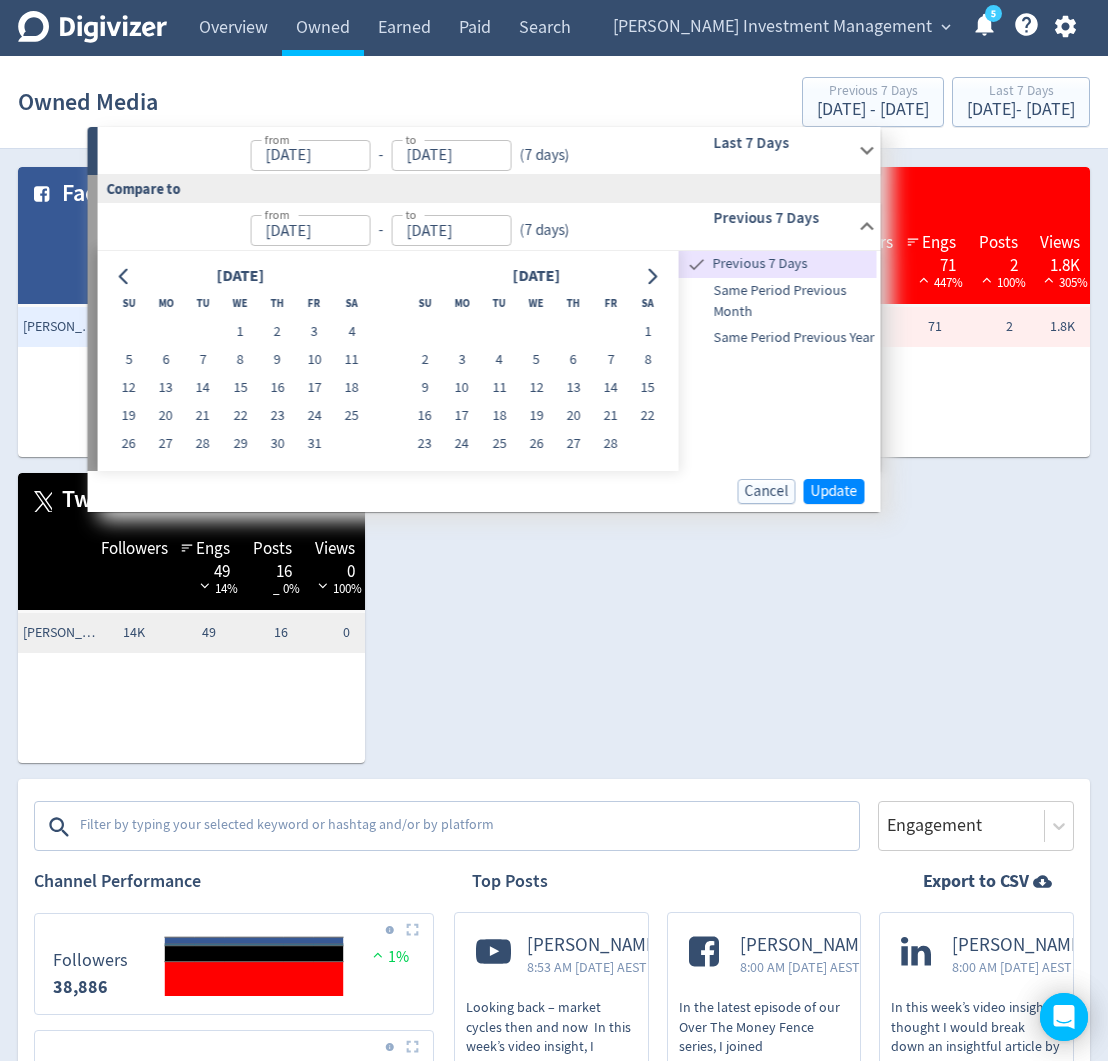 drag, startPoint x: 238, startPoint y: 329, endPoint x: 394, endPoint y: 372, distance: 161.8178 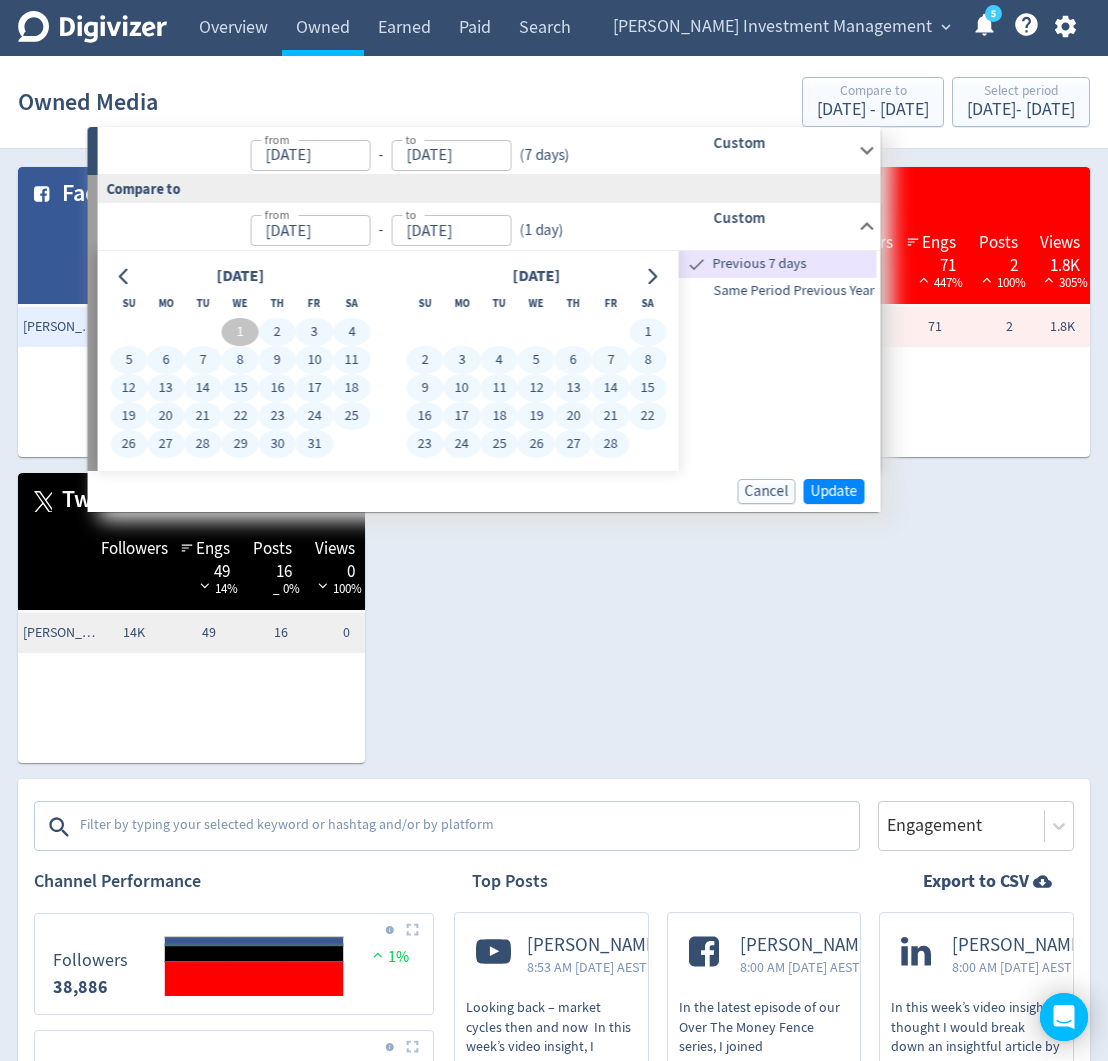 click on "28" at bounding box center (610, 444) 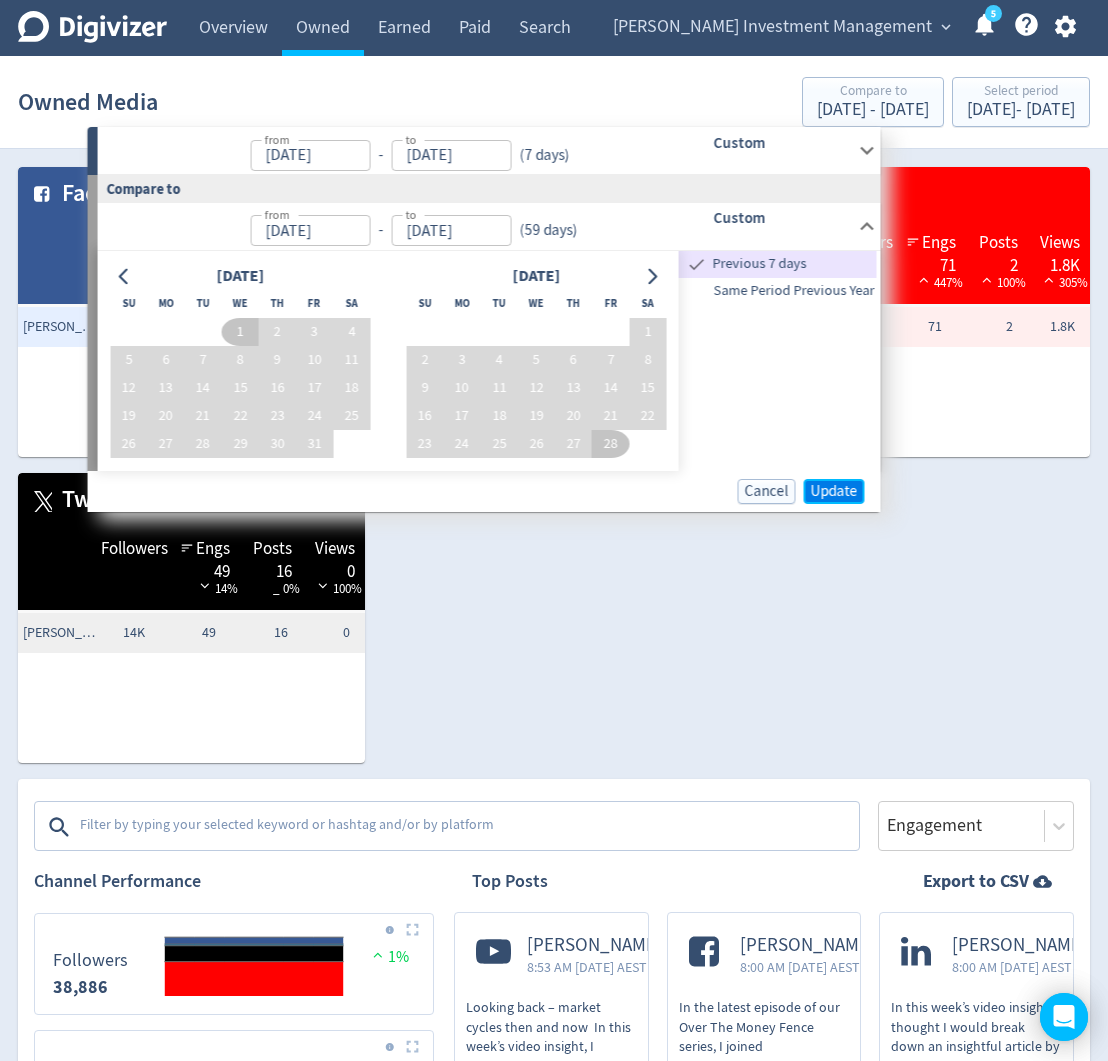 click on "Update" at bounding box center [834, 491] 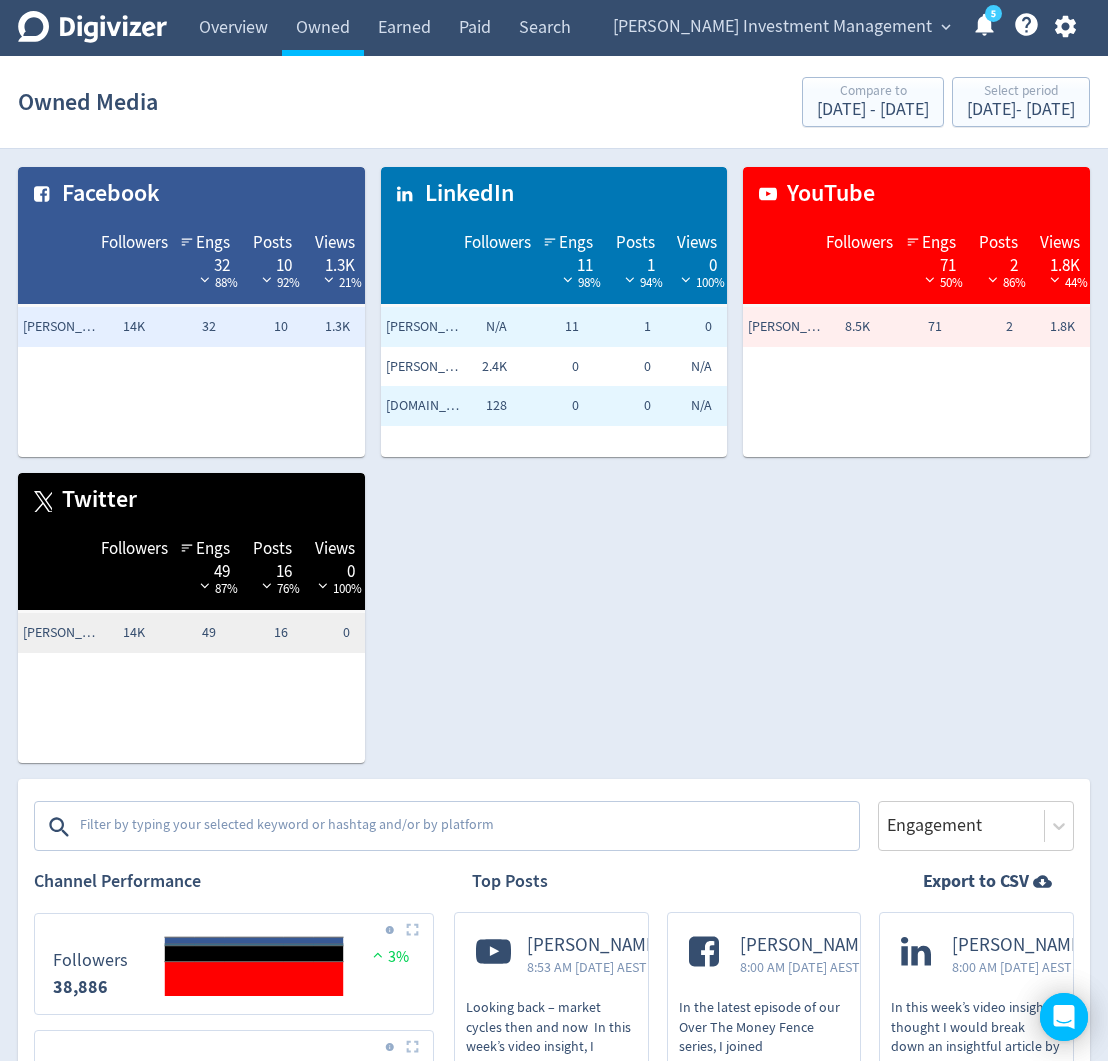 click at bounding box center (467, 827) 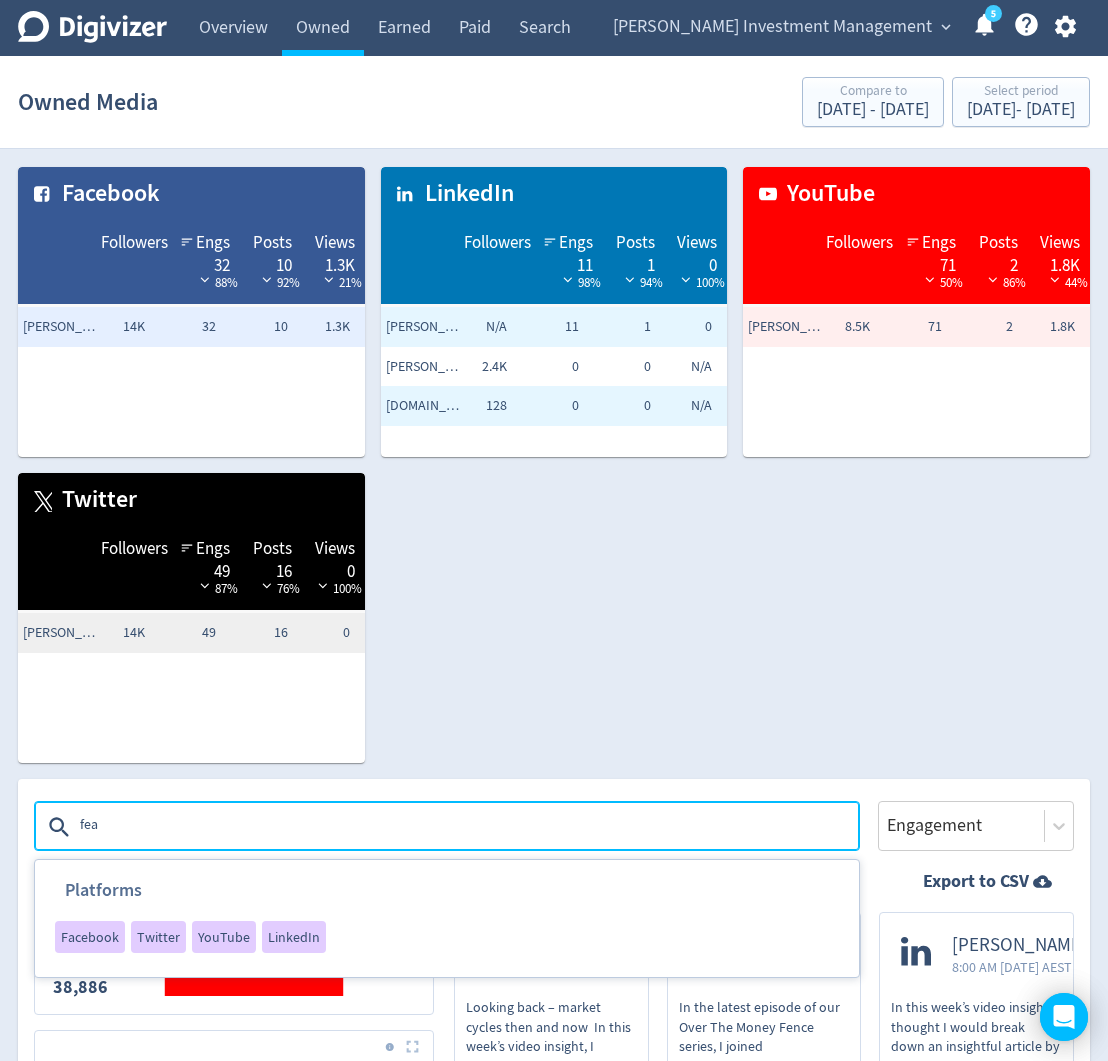 type on "fear" 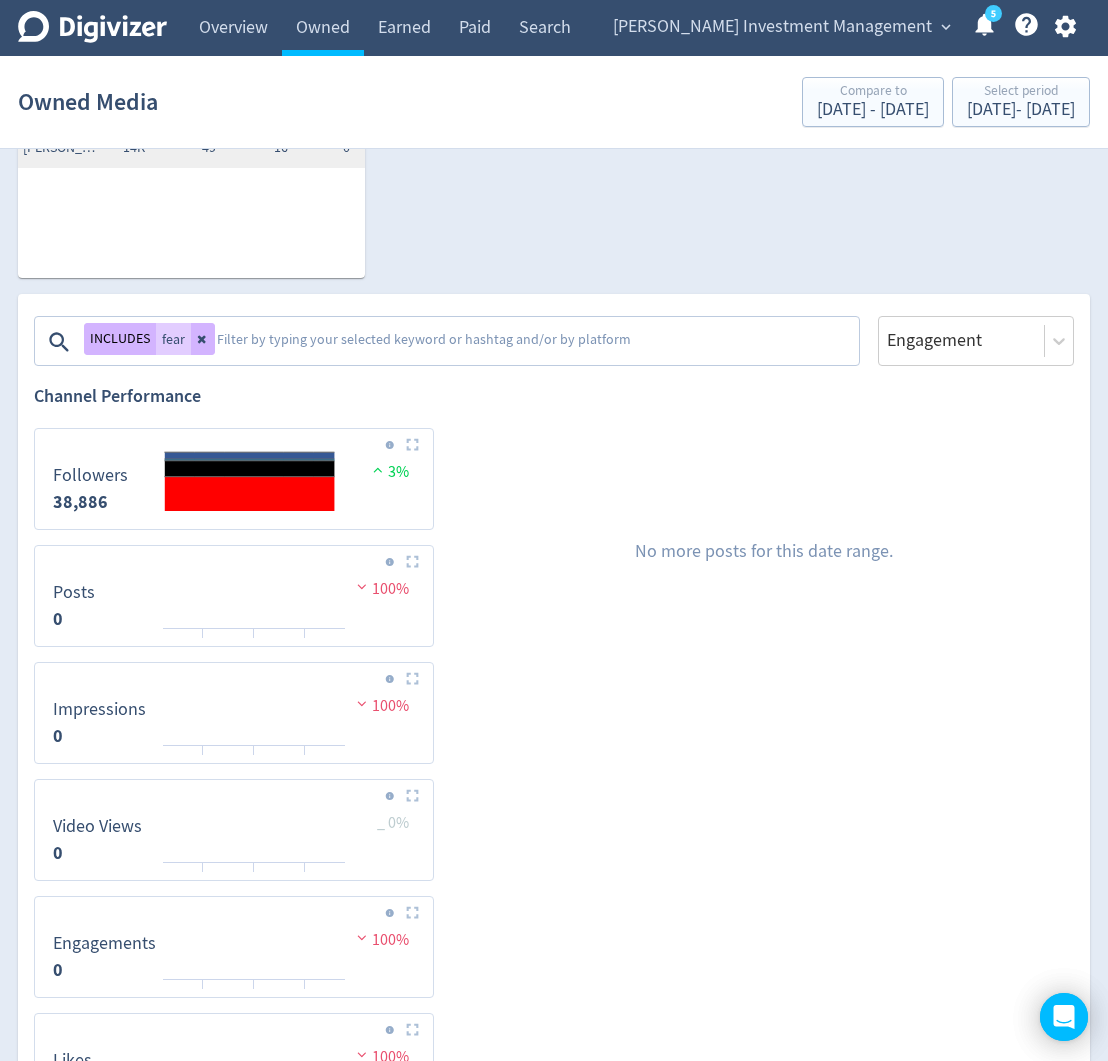 scroll, scrollTop: 654, scrollLeft: 0, axis: vertical 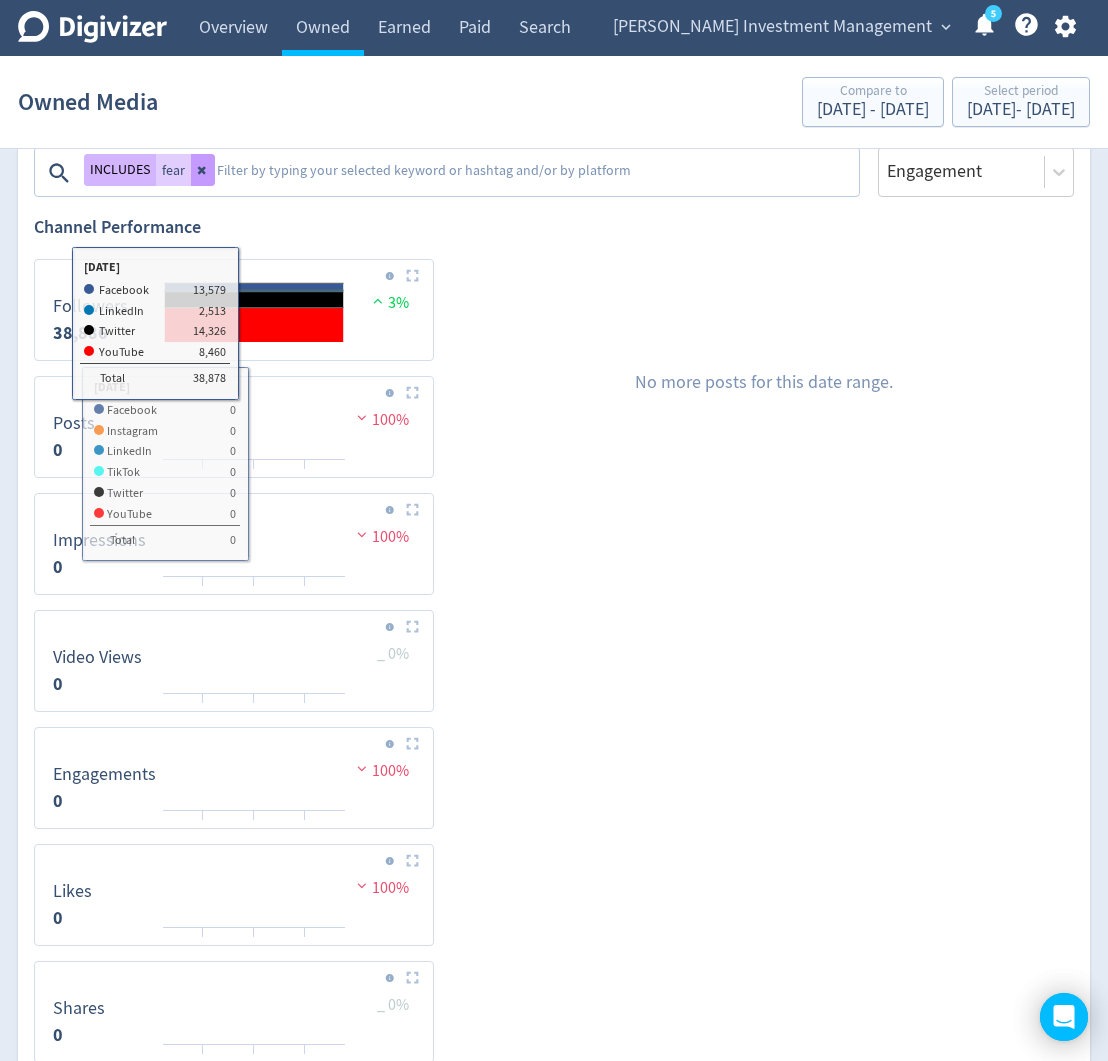 click 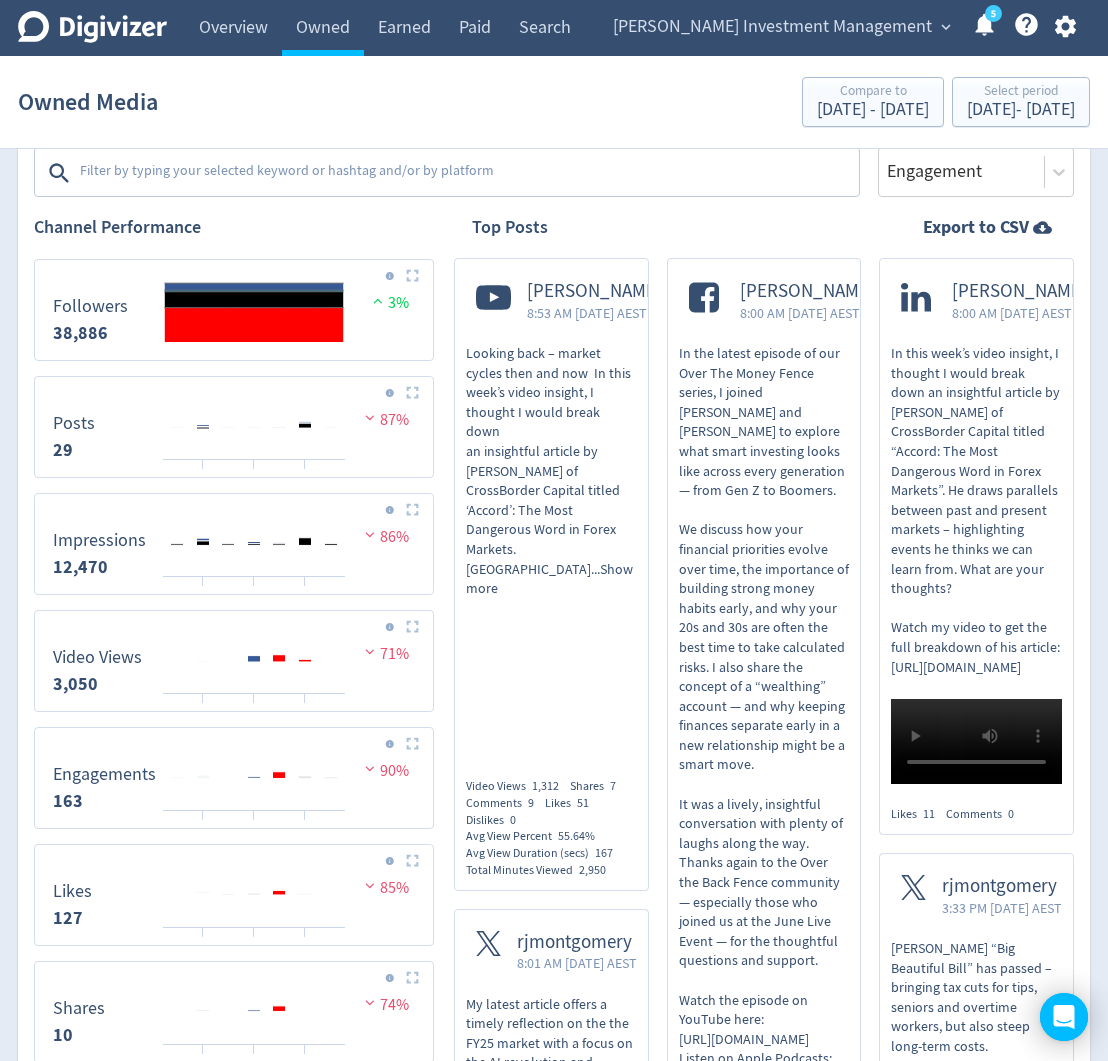 click at bounding box center [467, 173] 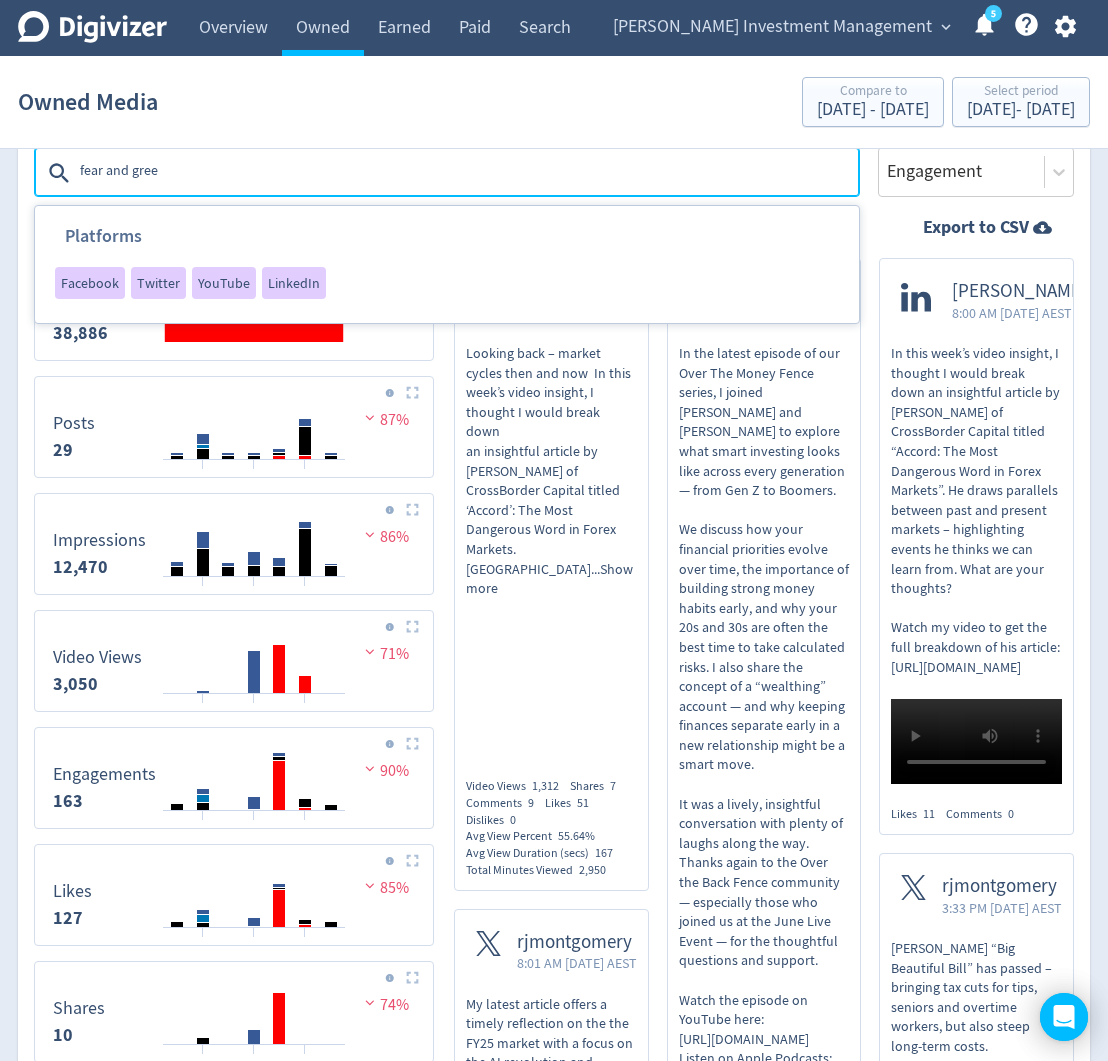 type on "fear and greed" 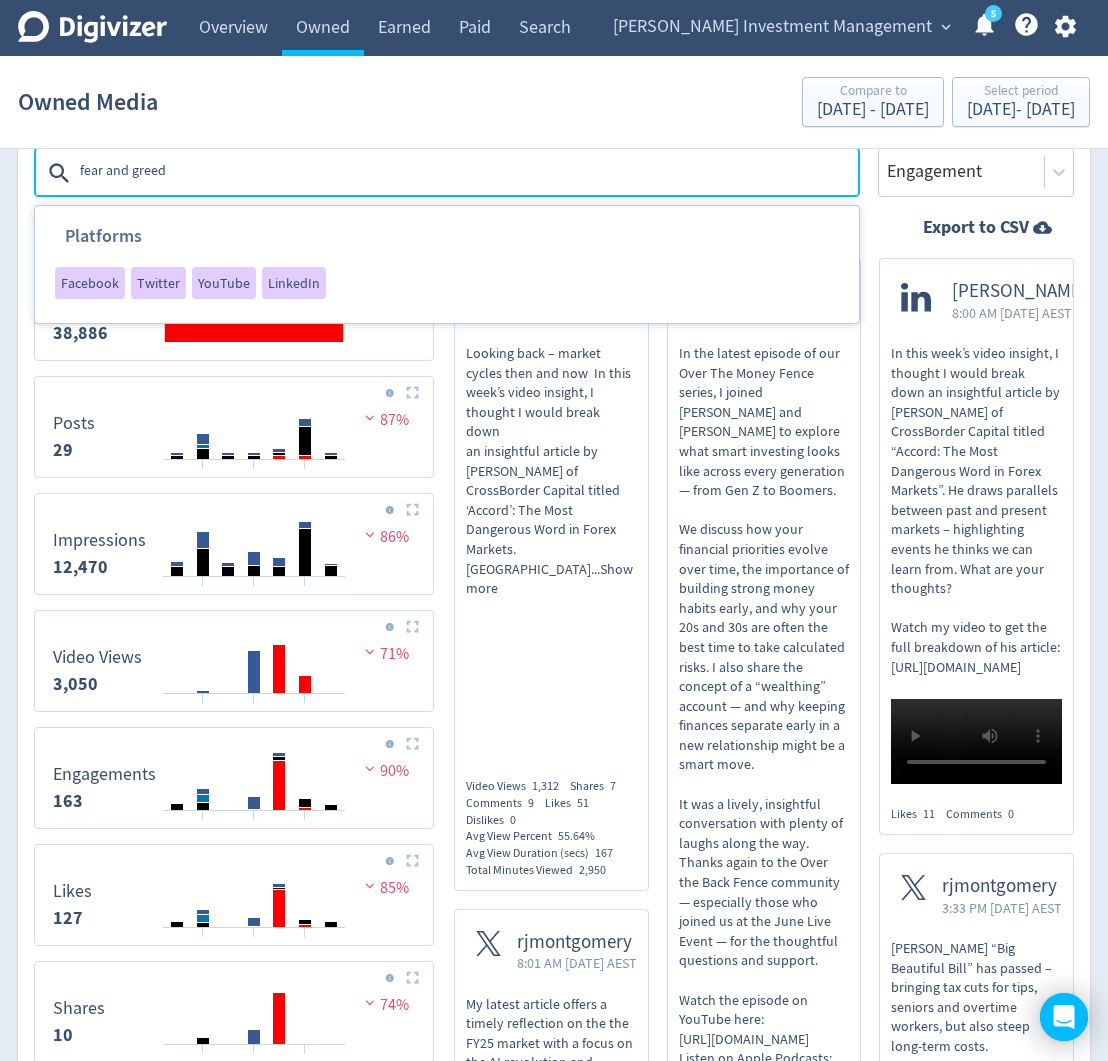 type 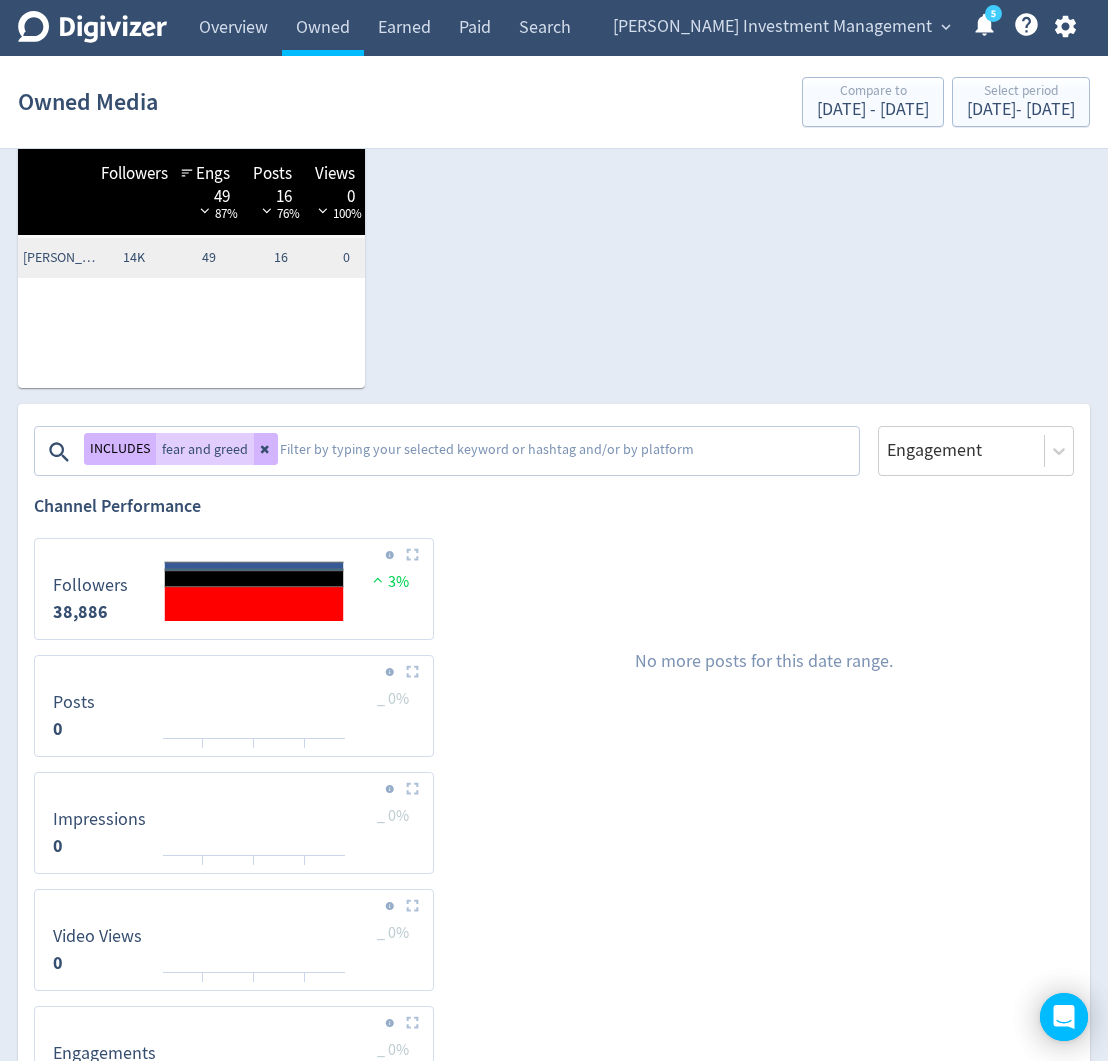 scroll, scrollTop: 492, scrollLeft: 0, axis: vertical 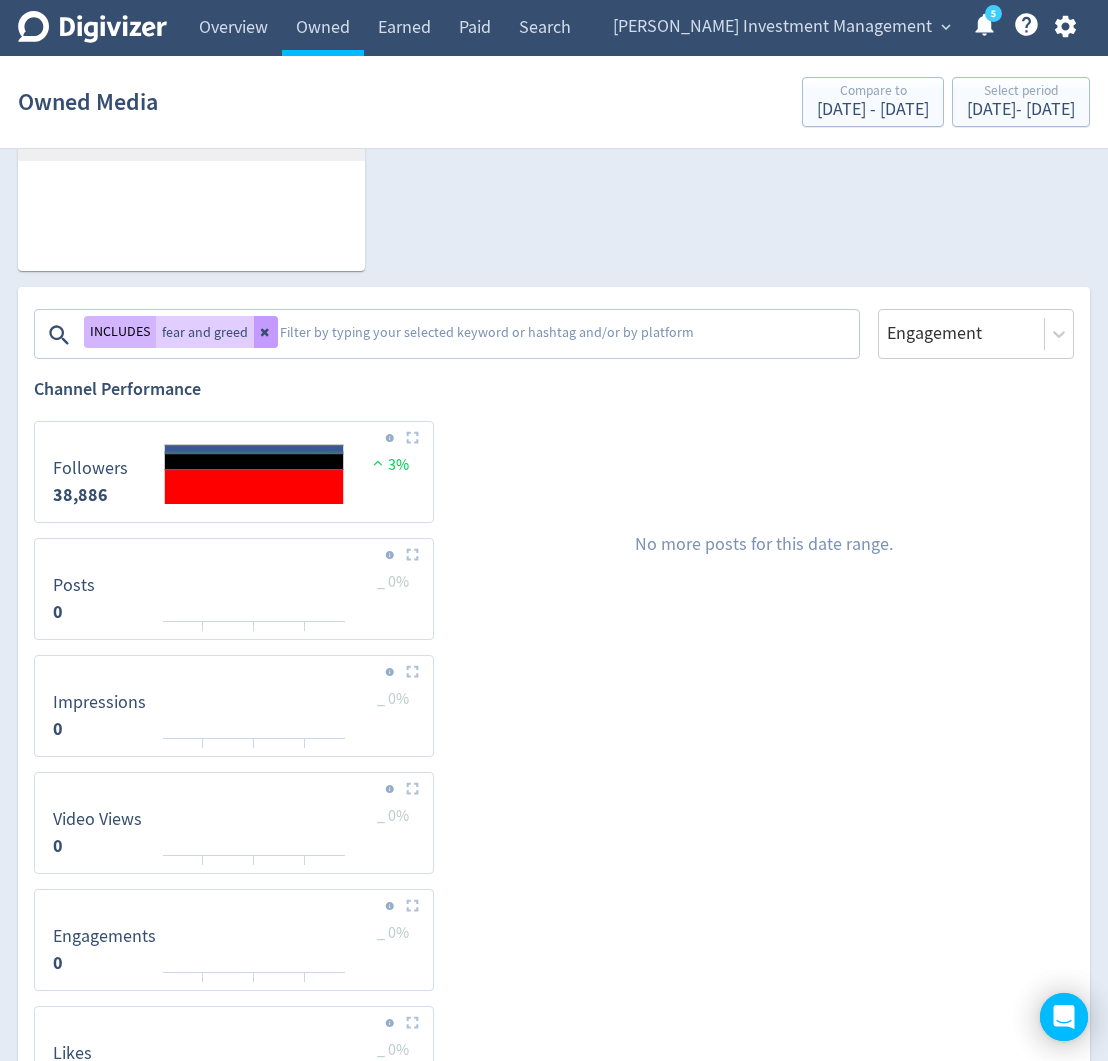 click at bounding box center [266, 332] 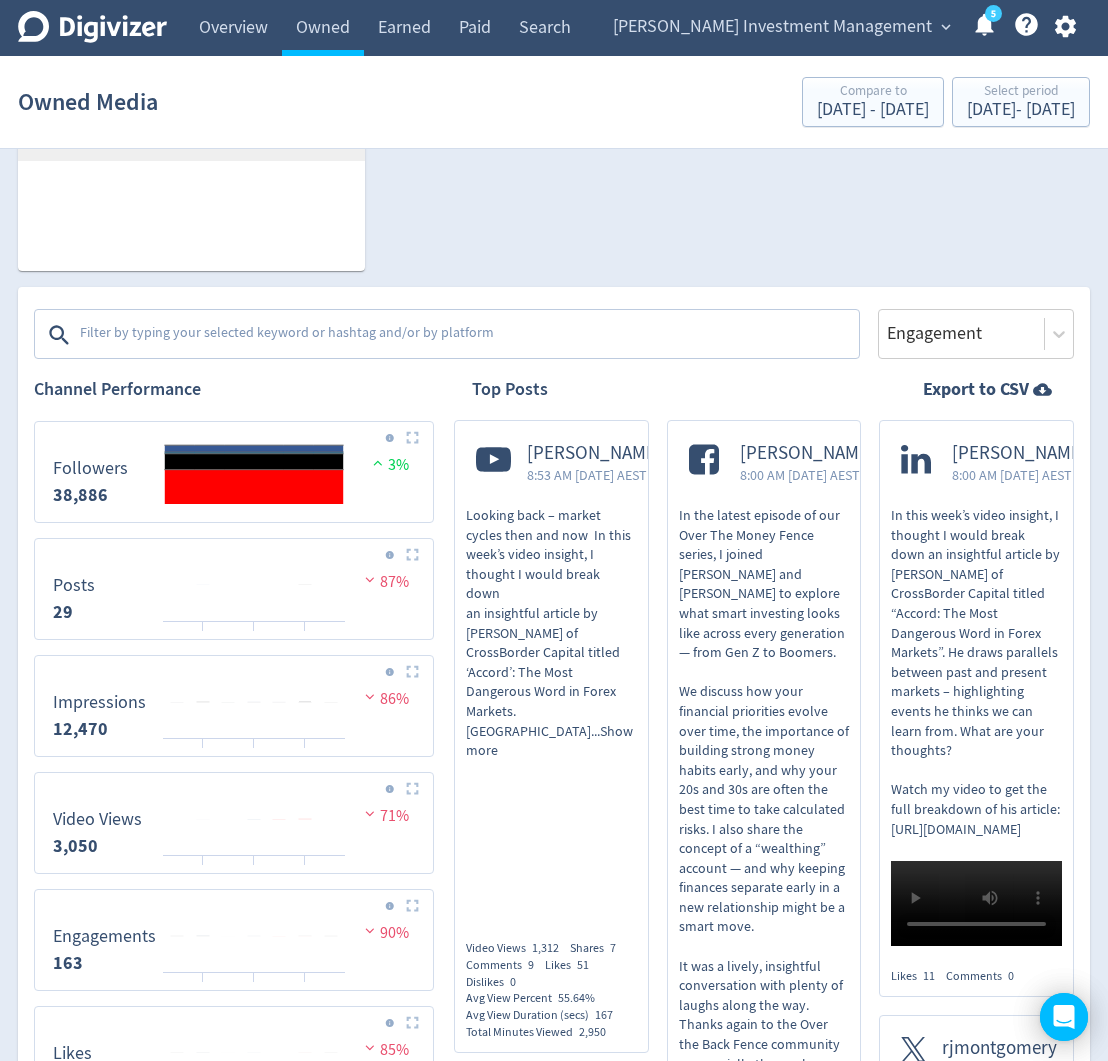 click at bounding box center (467, 335) 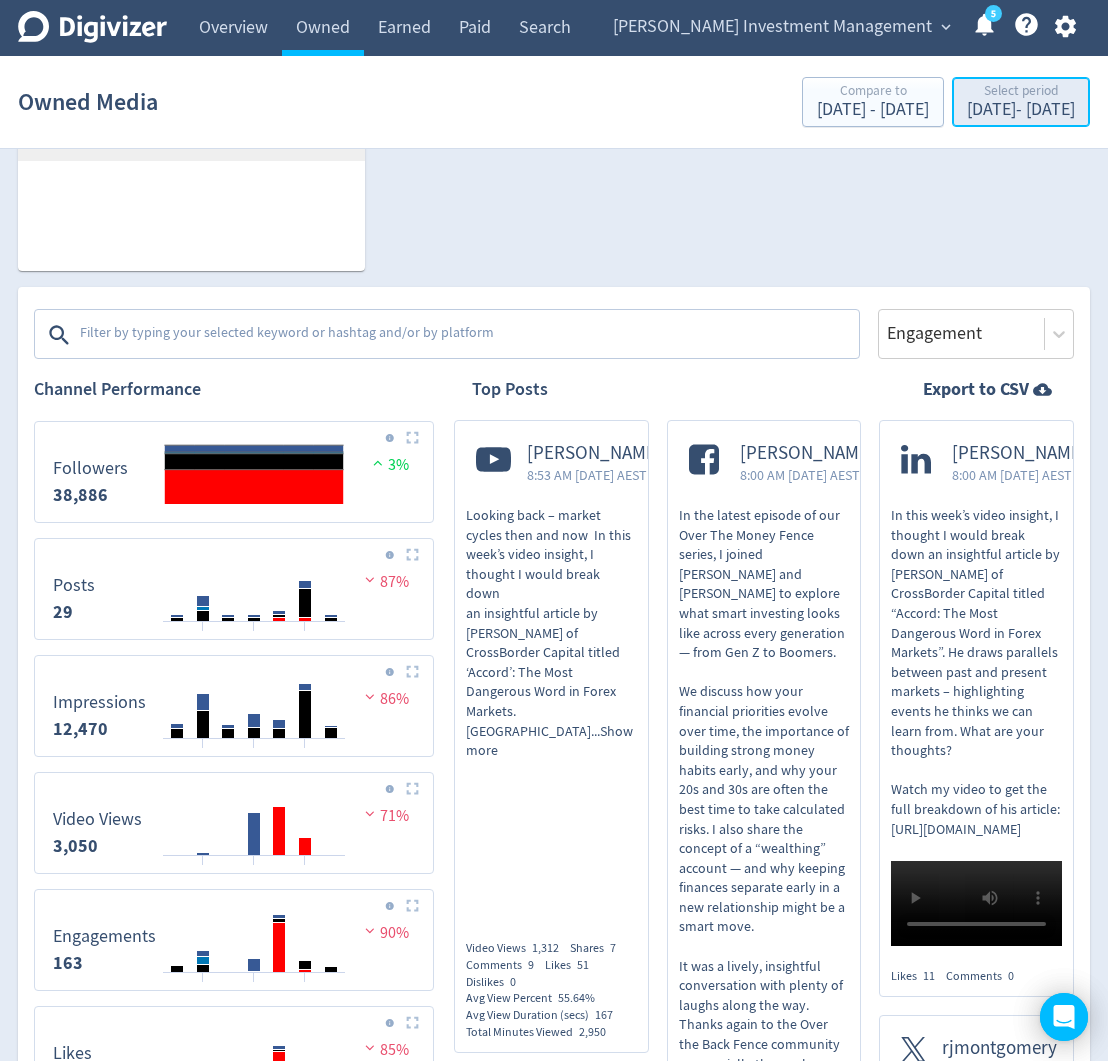 click on "[DATE]  -   [DATE]" at bounding box center [1021, 110] 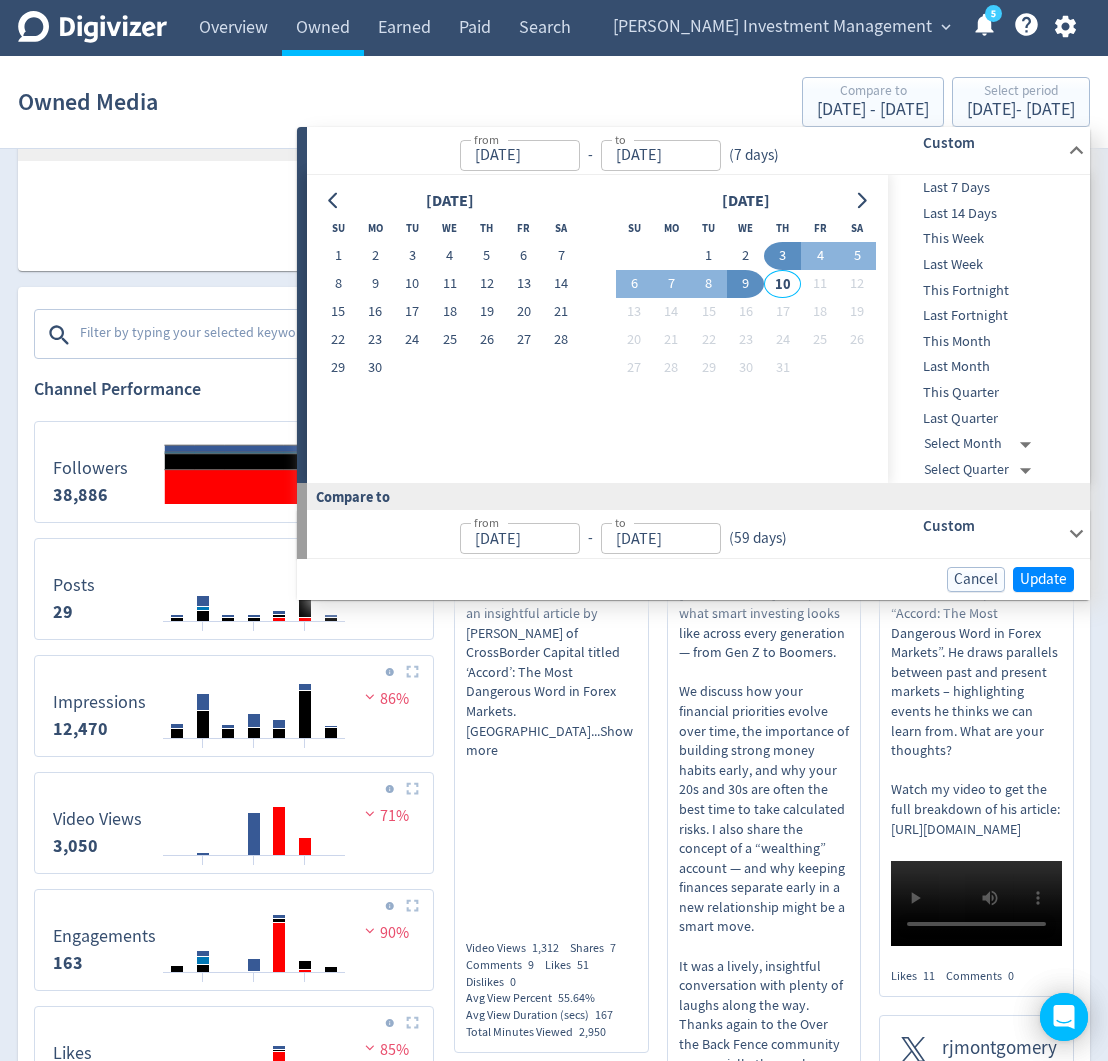 click on "[DATE]" at bounding box center (450, 201) 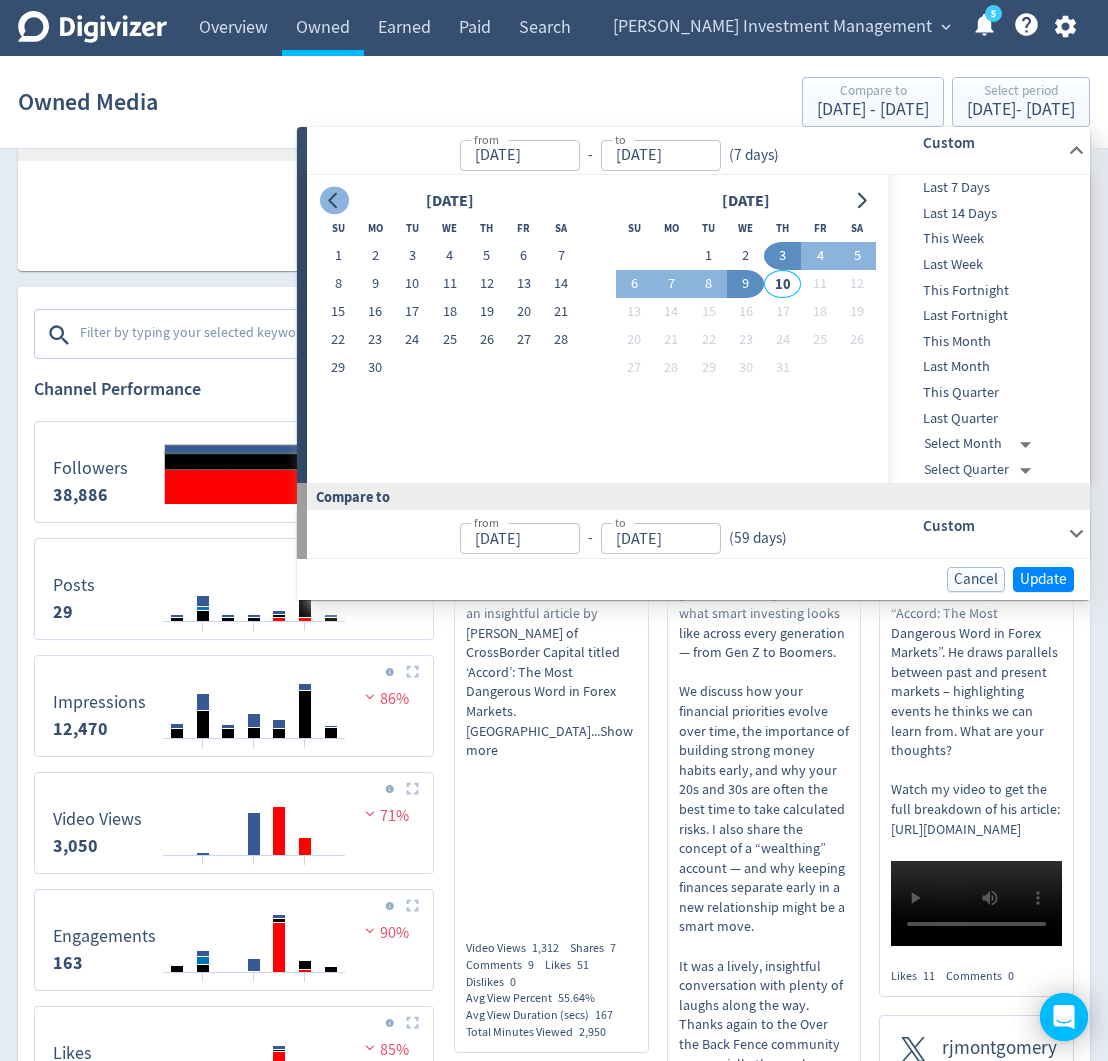 click 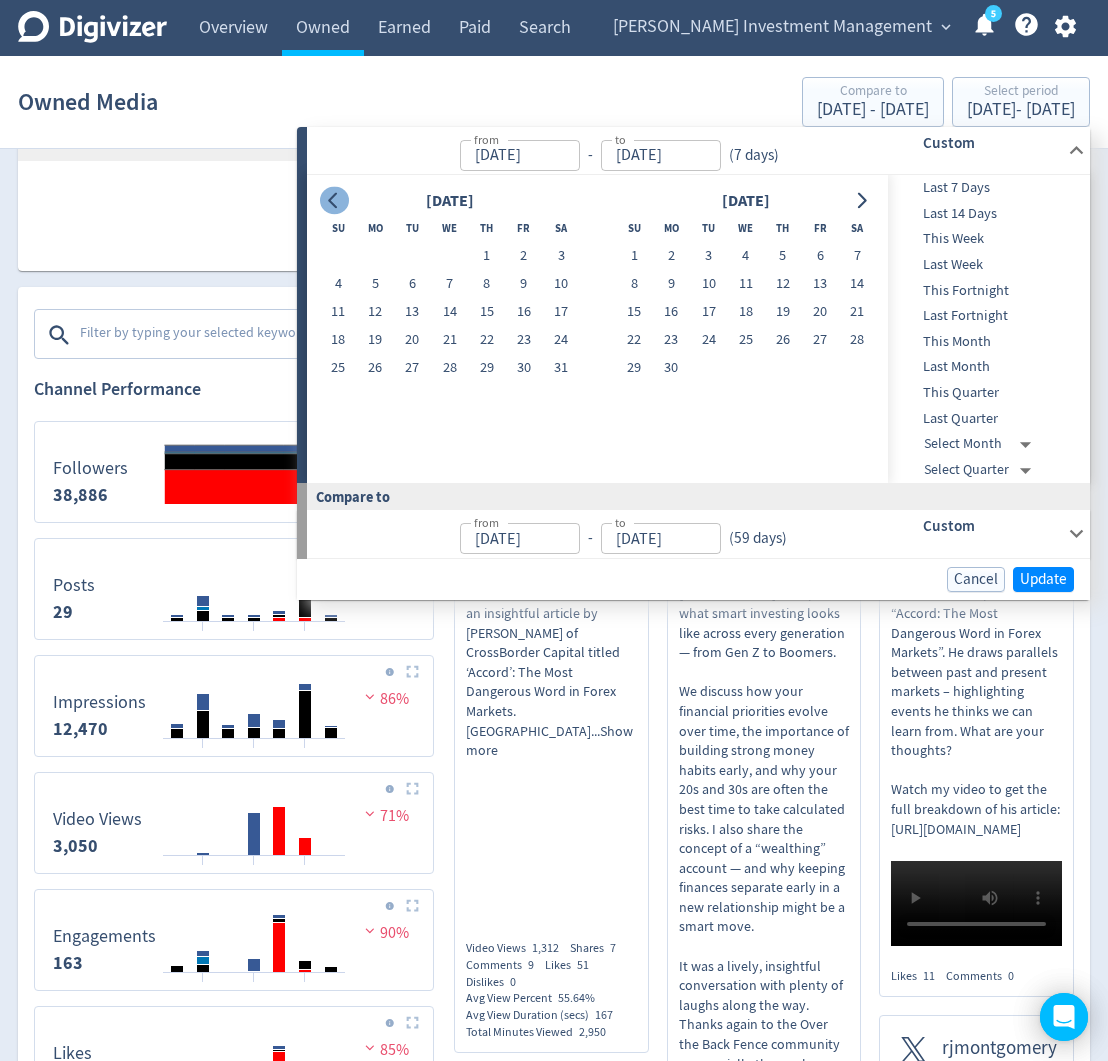 click 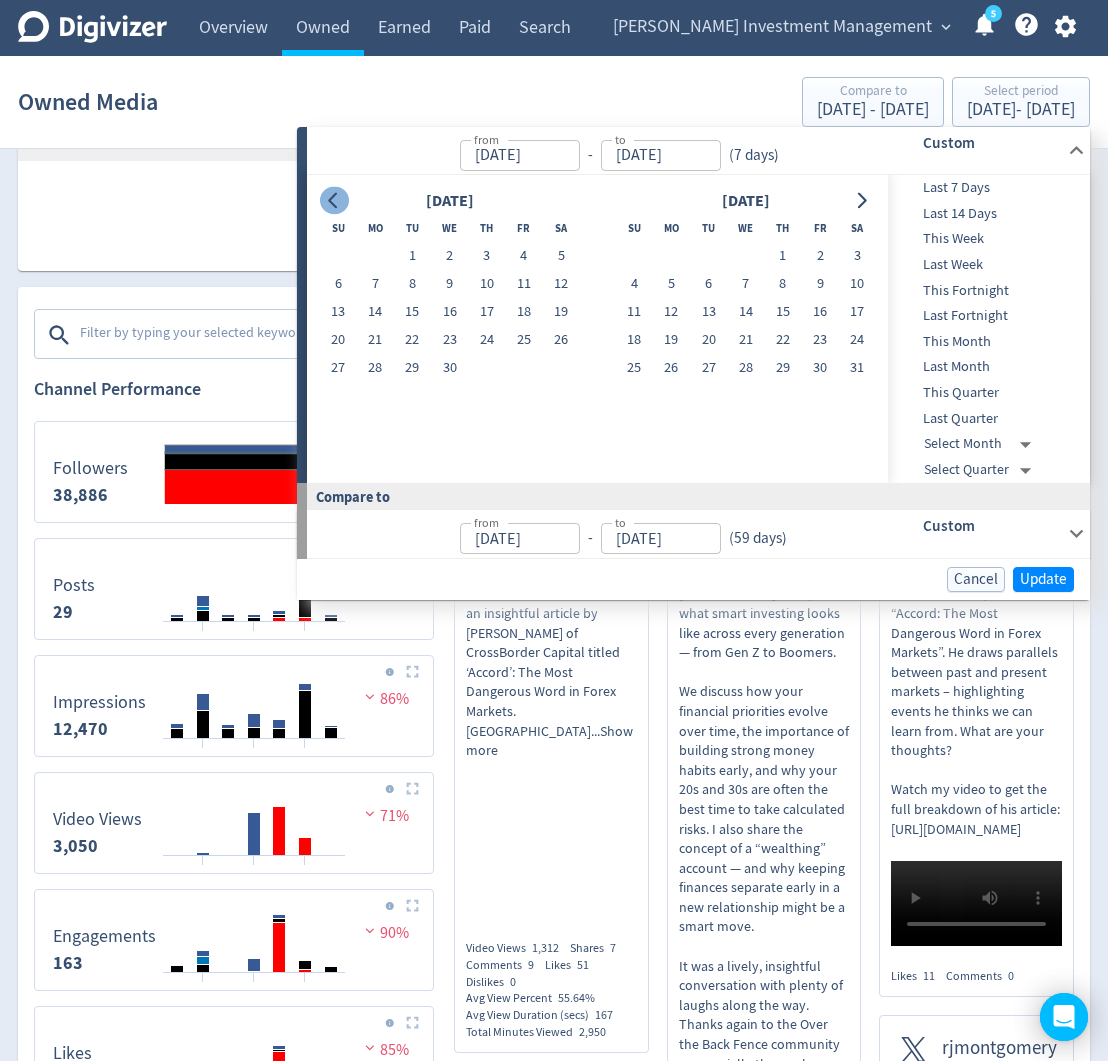 click 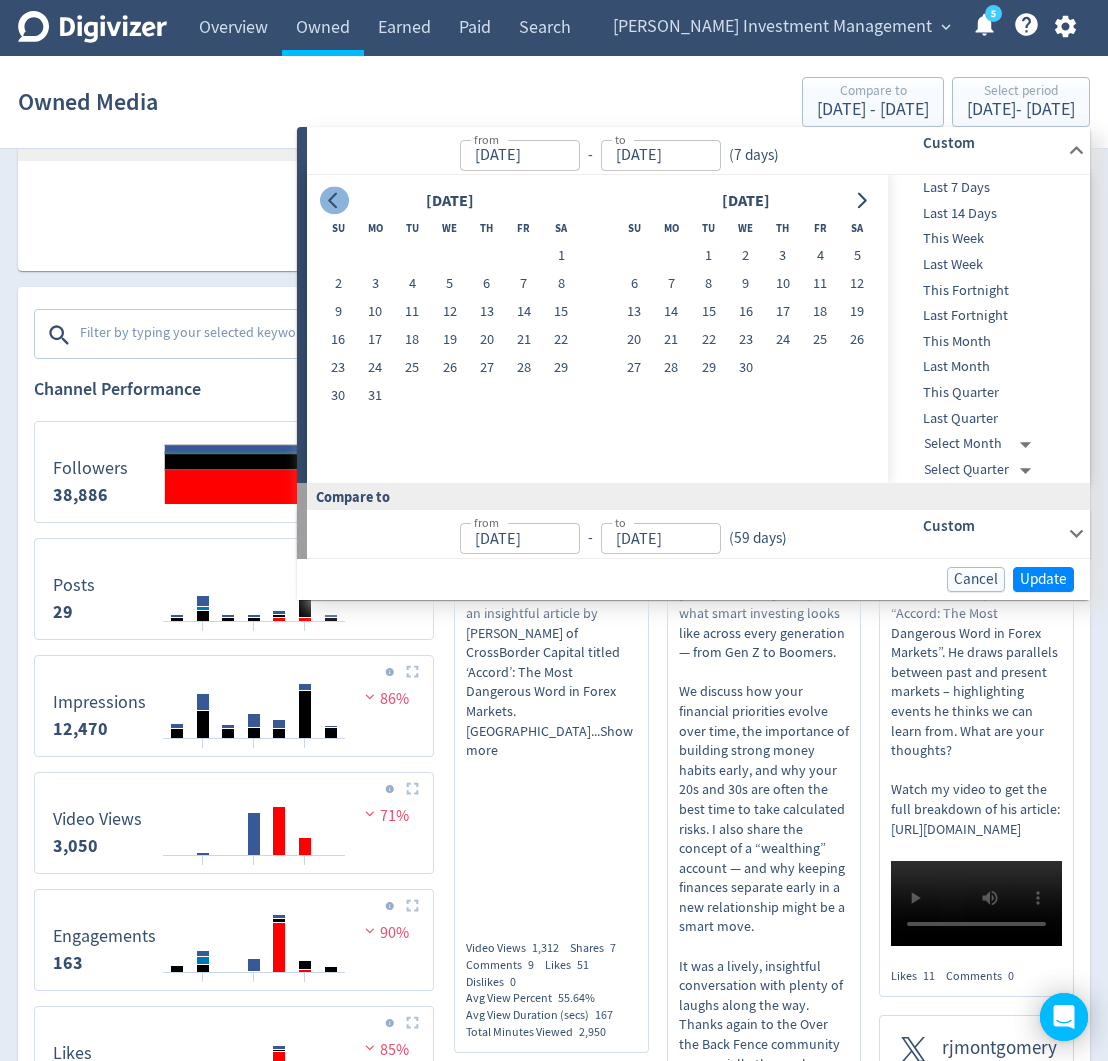click 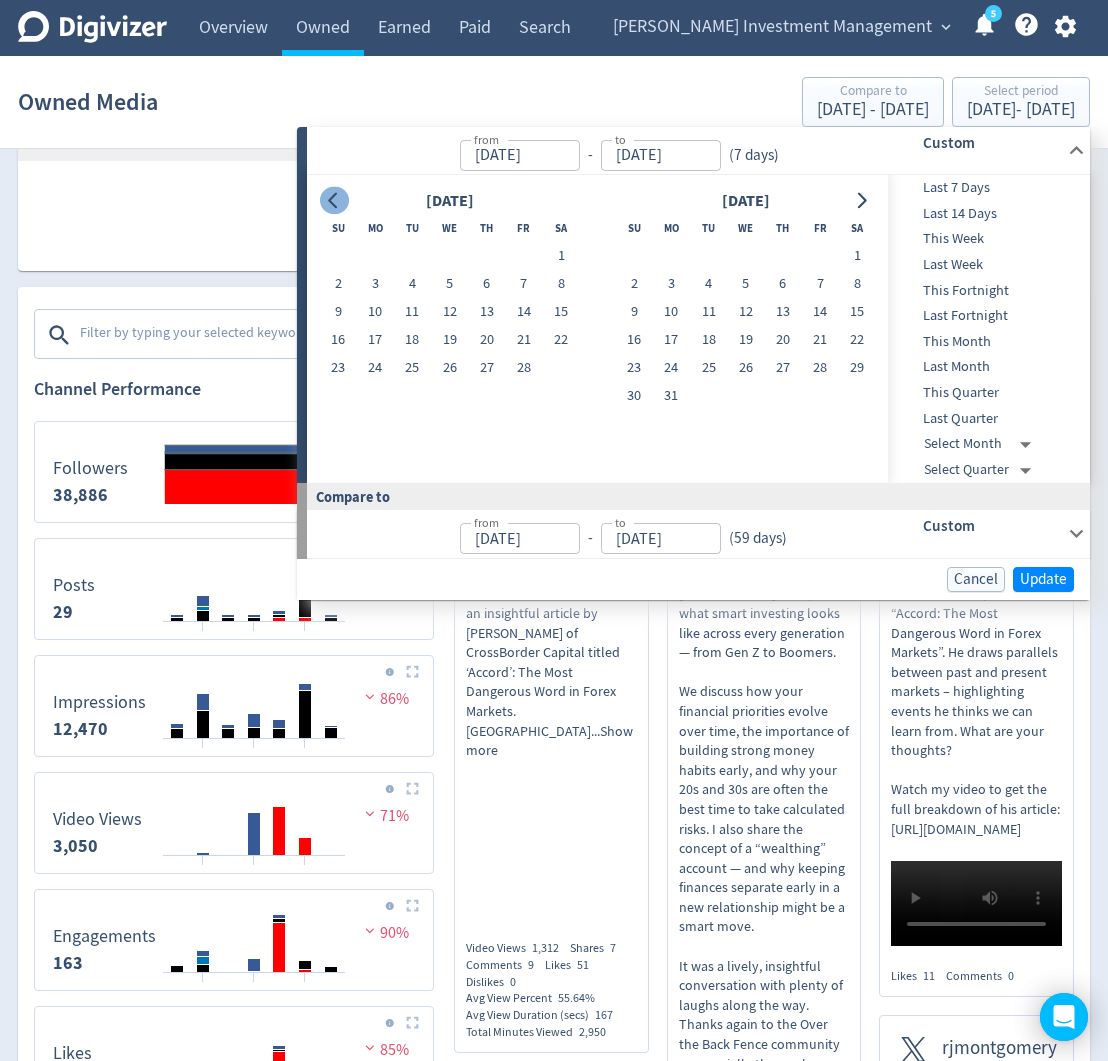 click 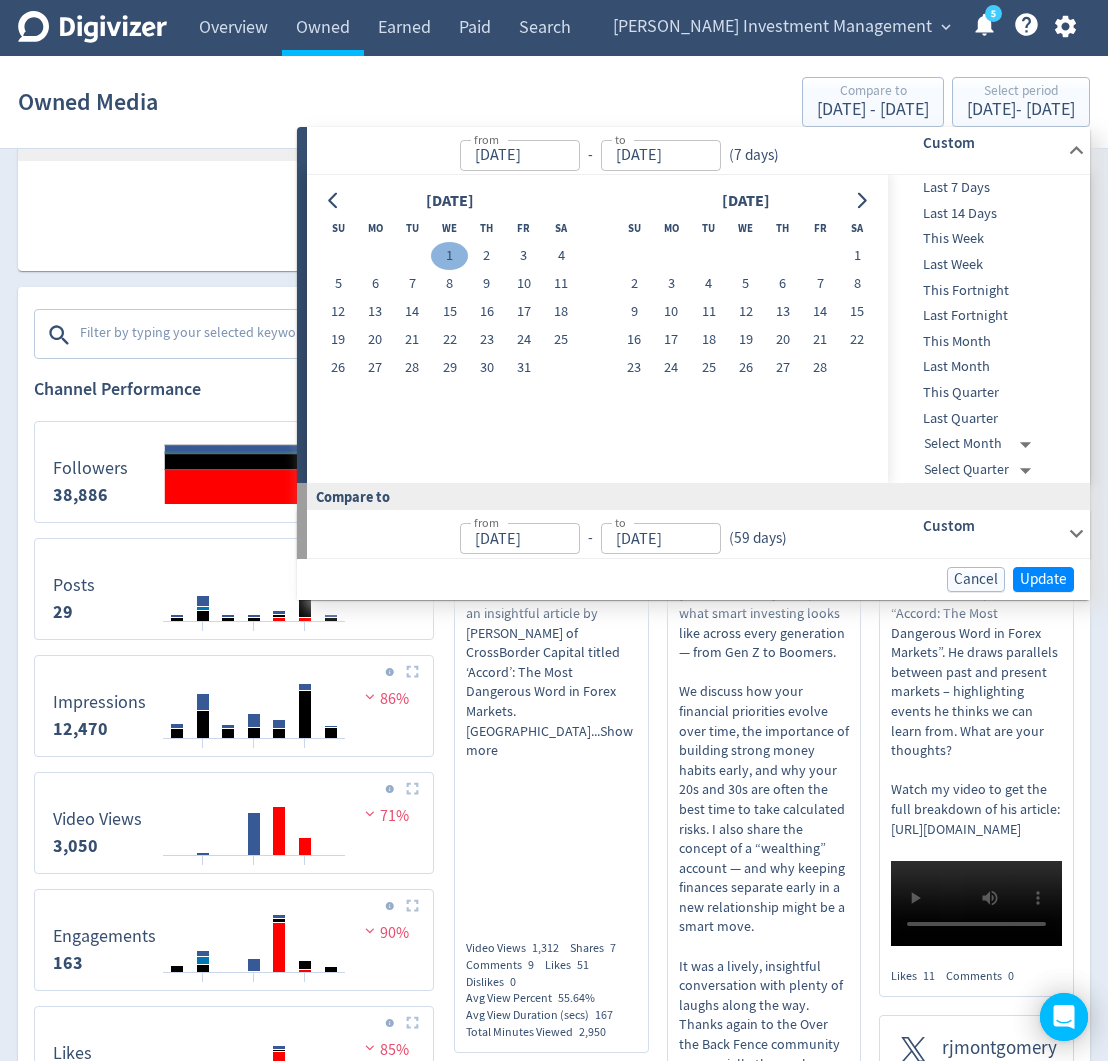 drag, startPoint x: 448, startPoint y: 251, endPoint x: 459, endPoint y: 256, distance: 12.083046 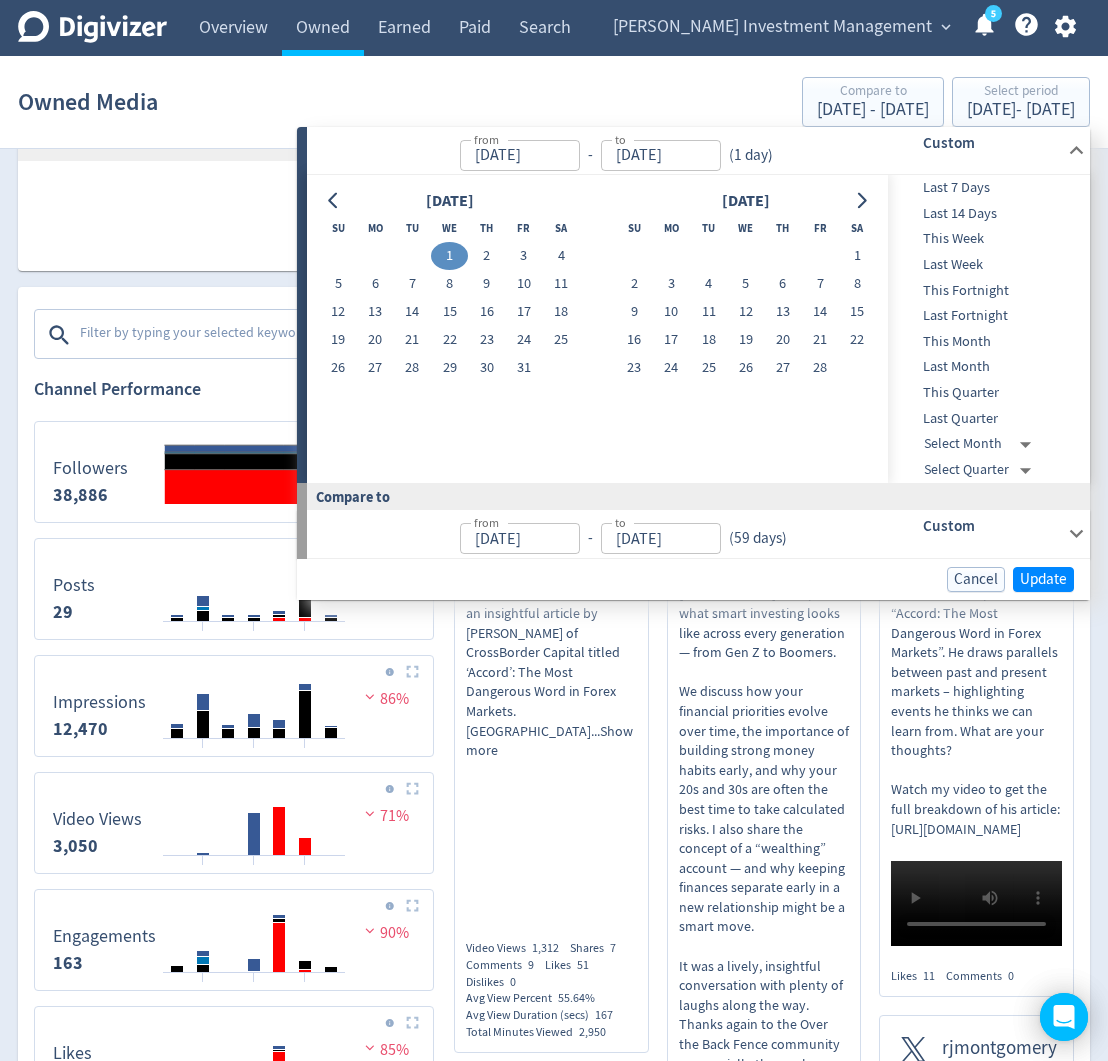 type on "[DATE]" 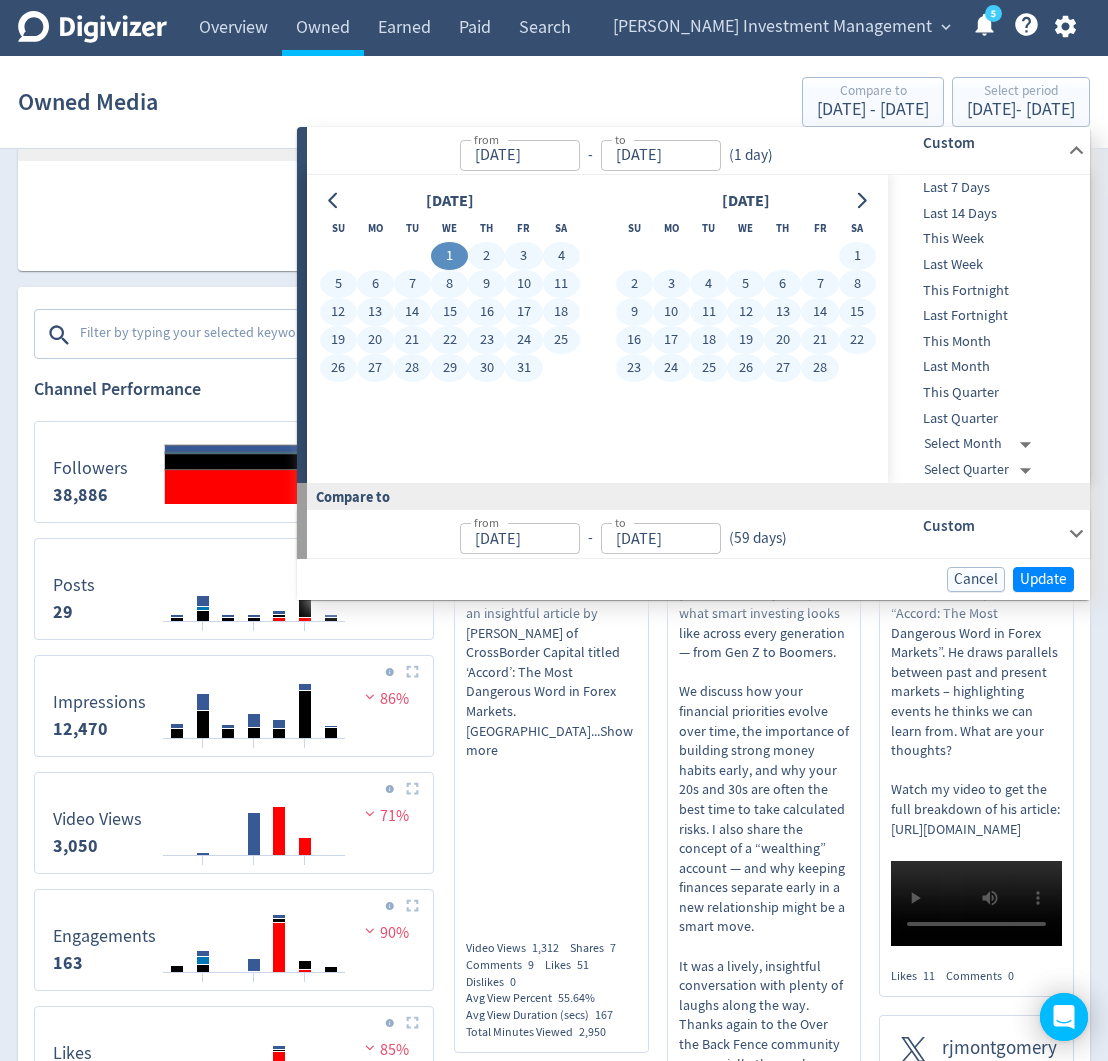 click on "28" at bounding box center (819, 368) 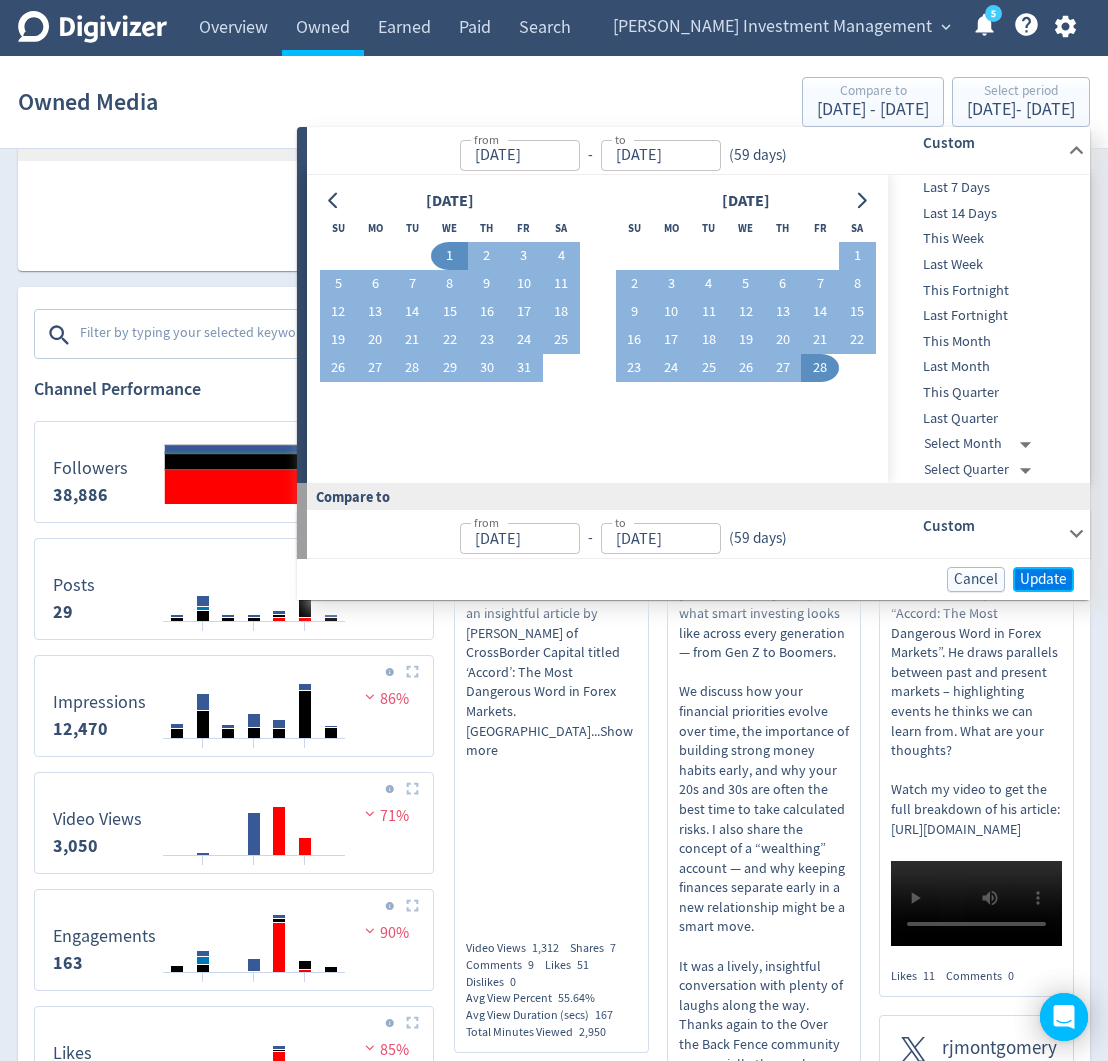 click on "Update" at bounding box center [1043, 579] 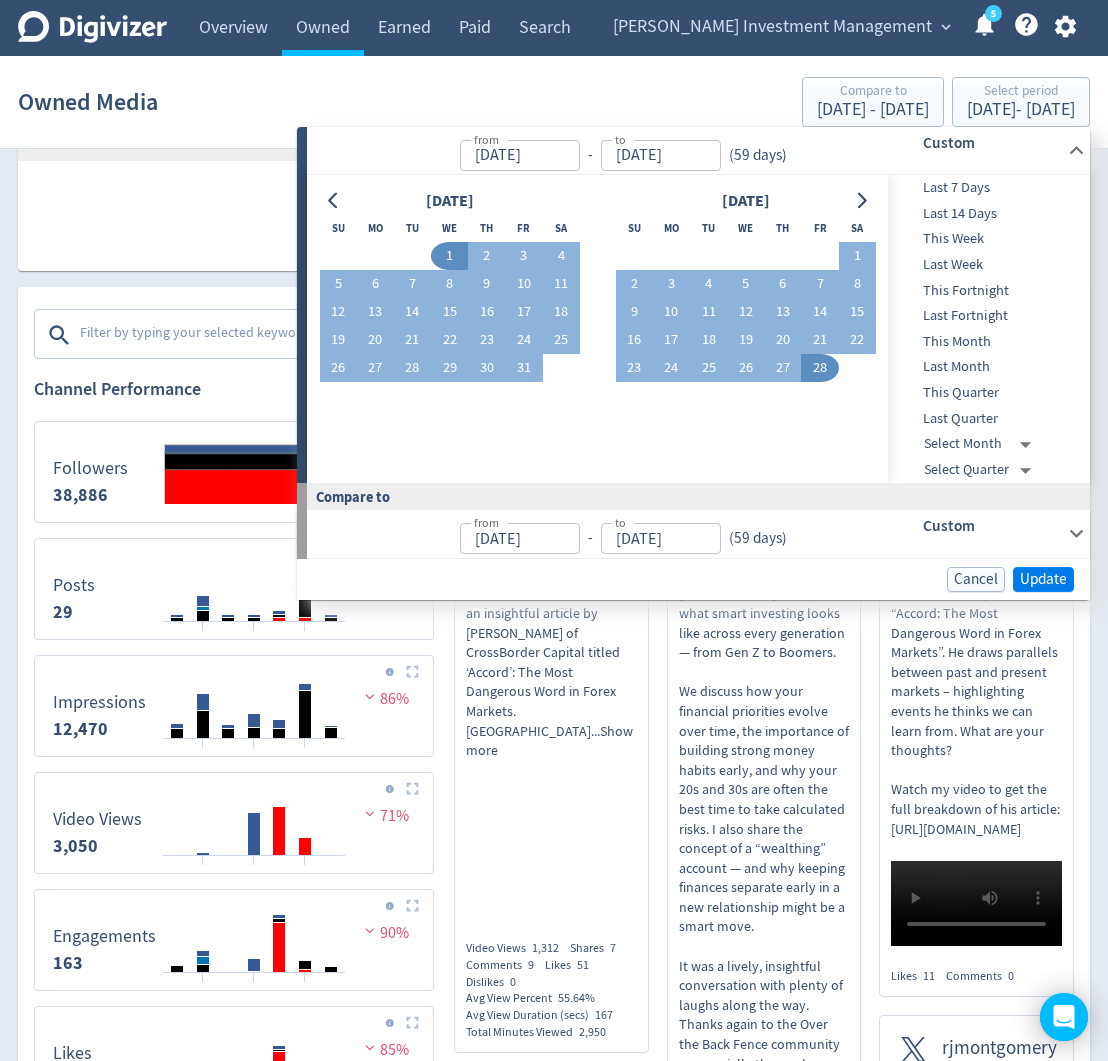 scroll, scrollTop: 0, scrollLeft: 0, axis: both 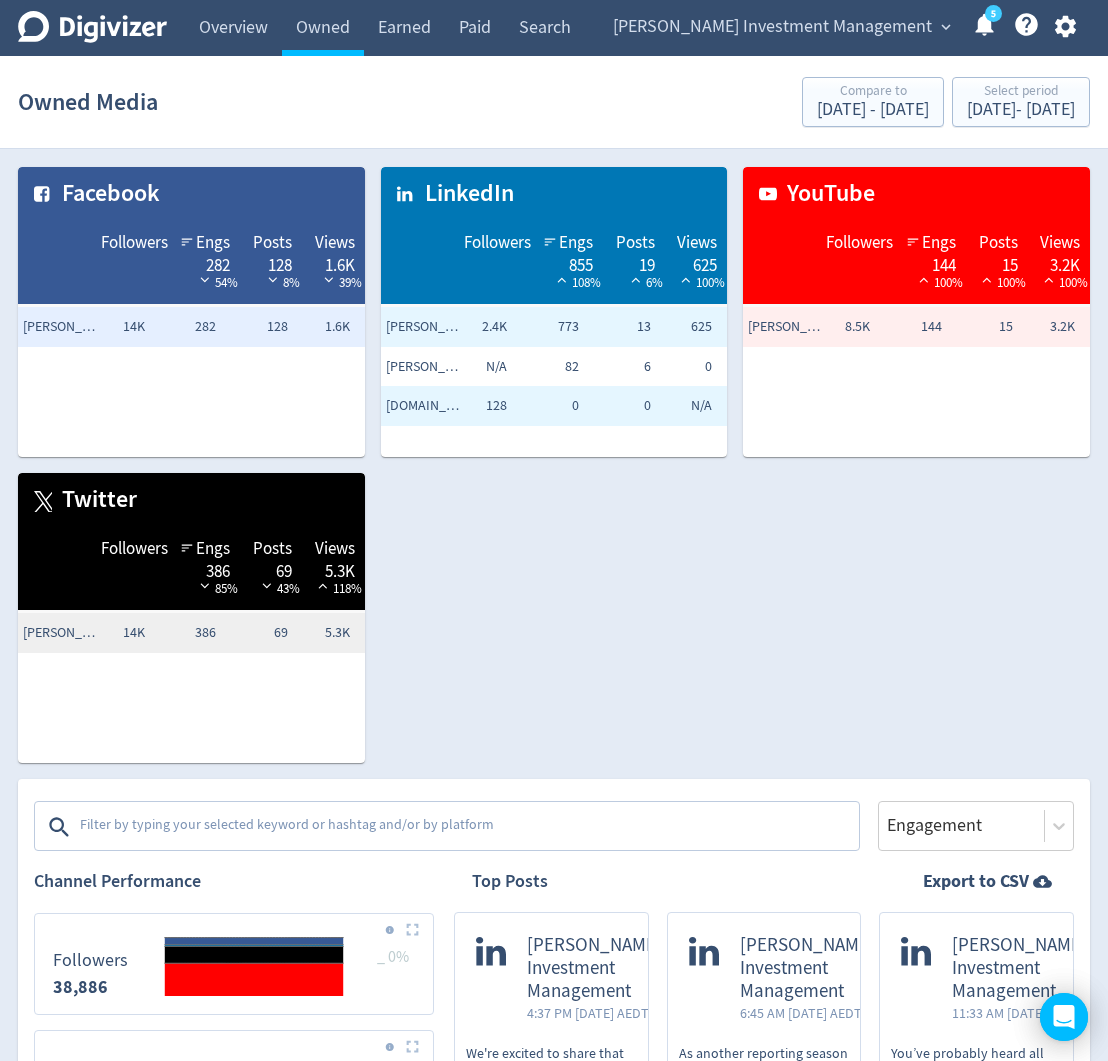 click at bounding box center (467, 827) 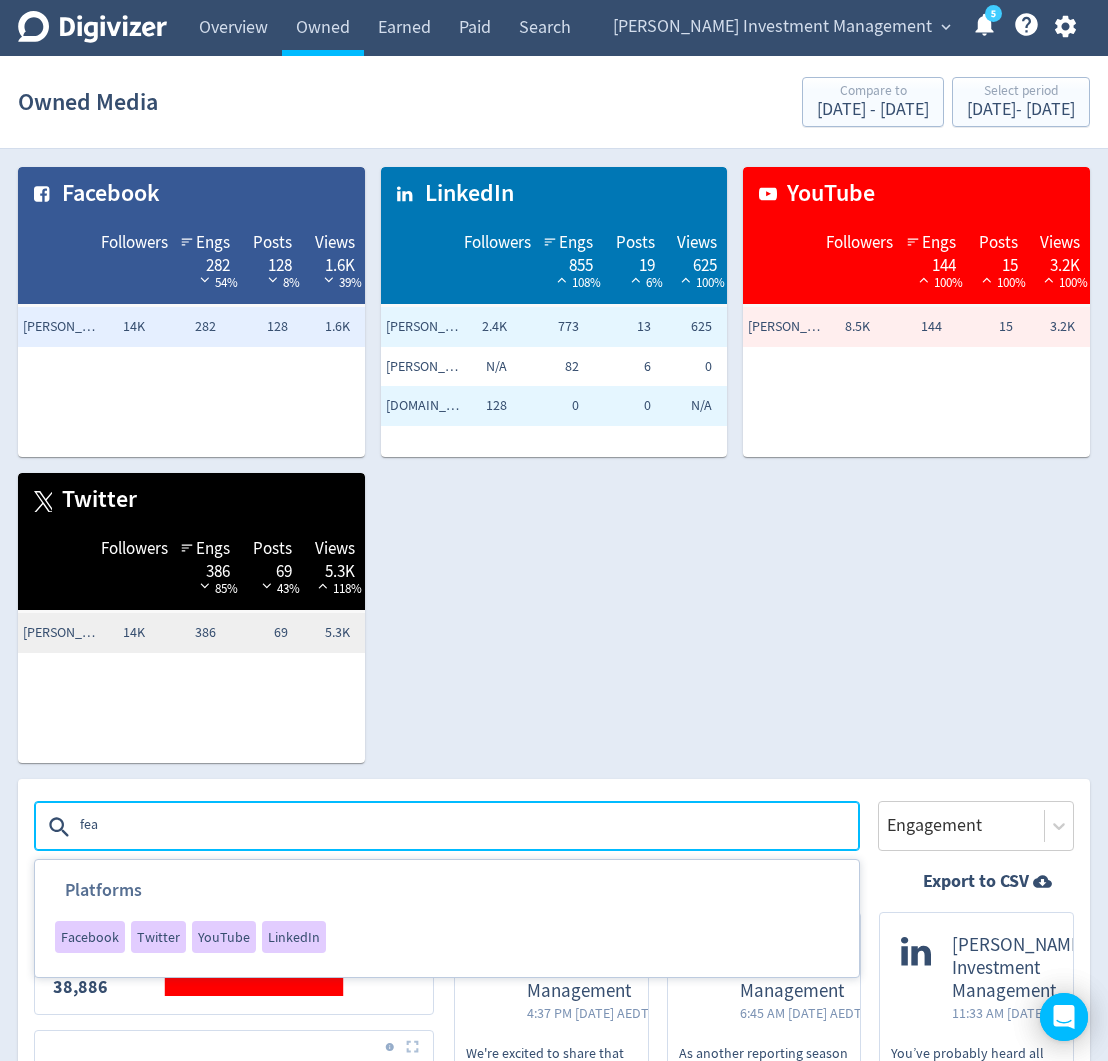 type on "fear" 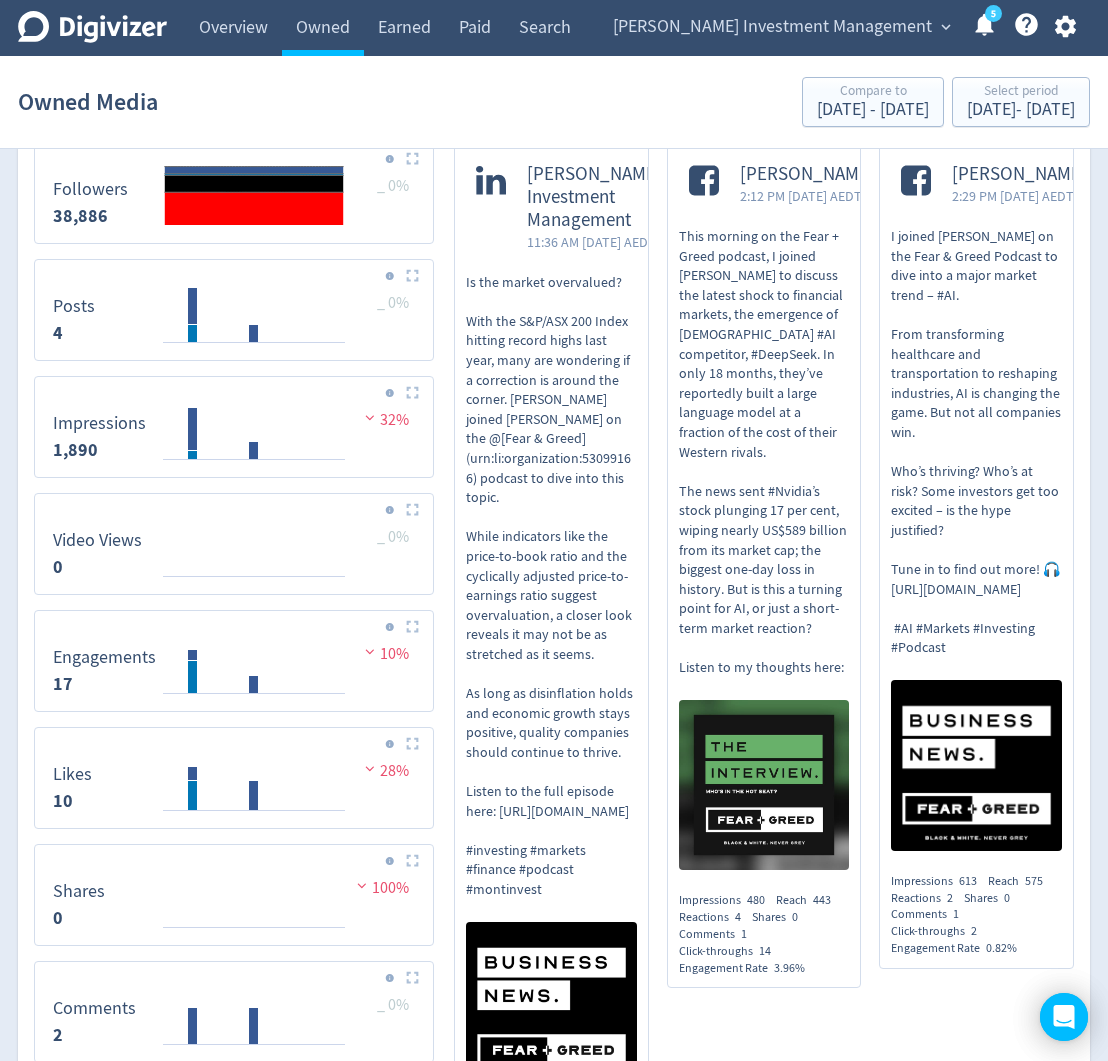 scroll, scrollTop: 772, scrollLeft: 0, axis: vertical 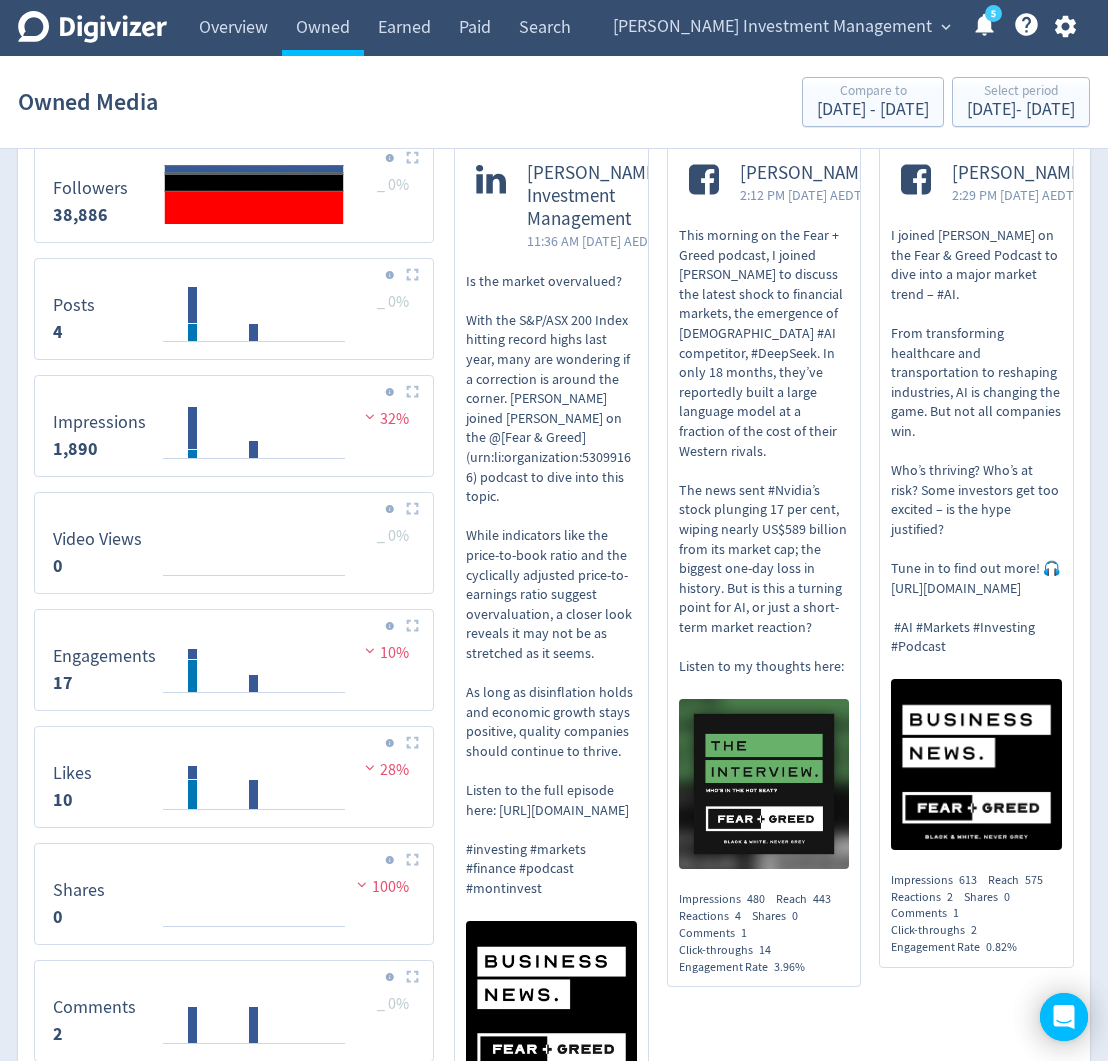 click on "This morning on the Fear + Greed podcast, I joined [PERSON_NAME] to discuss the latest shock to financial markets, the emergence of [DEMOGRAPHIC_DATA] #AI competitor, #DeepSeek. In only 18 months, they’ve reportedly built a large language model at a fraction of the cost of their Western rivals.
The news sent #Nvidia’s stock plunging 17 per cent, wiping nearly US$589 billion from its market cap; the biggest one-day loss in history. But is this a turning point for AI, or just a short-term market reaction?
Listen to my thoughts here:" at bounding box center (764, 451) 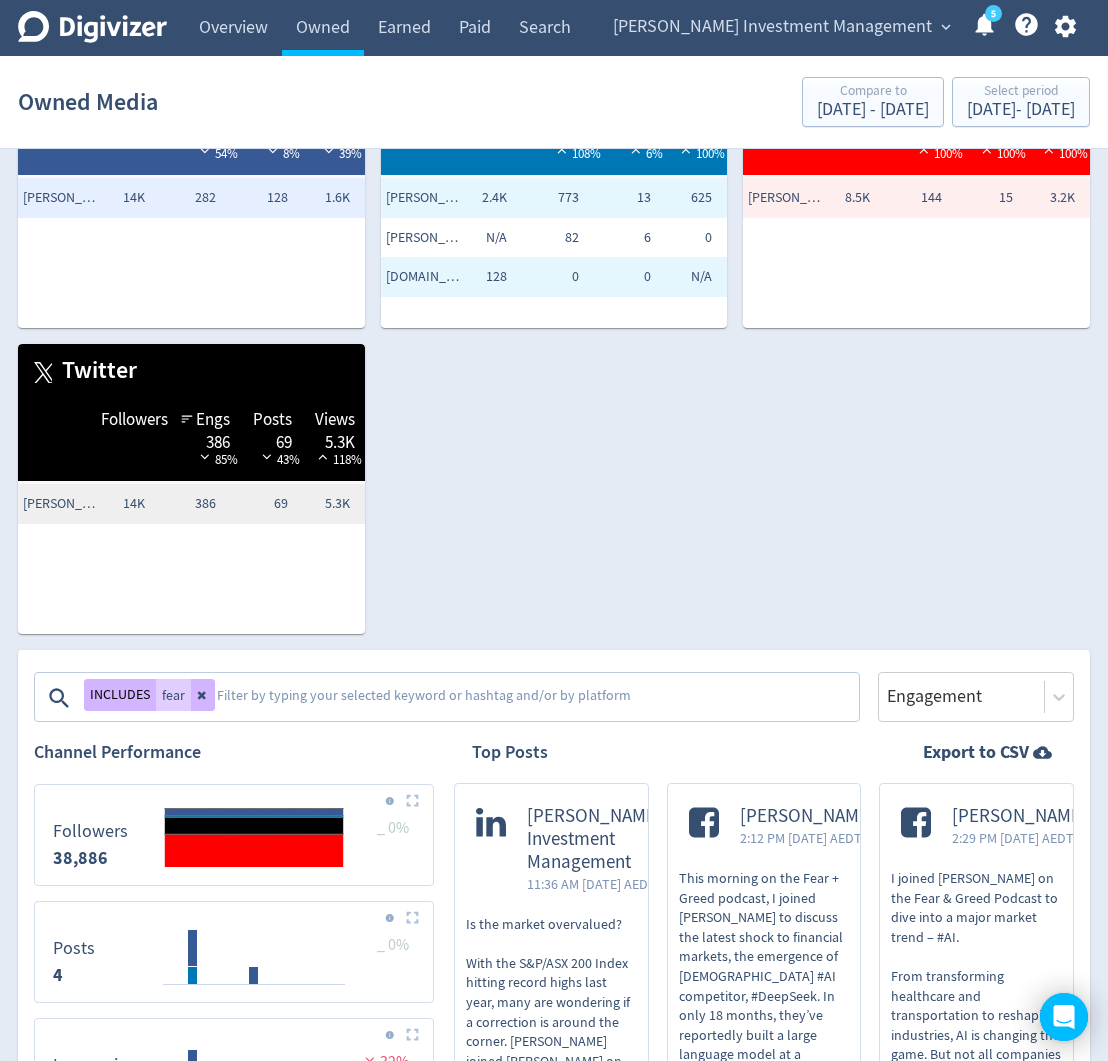scroll, scrollTop: 90, scrollLeft: 0, axis: vertical 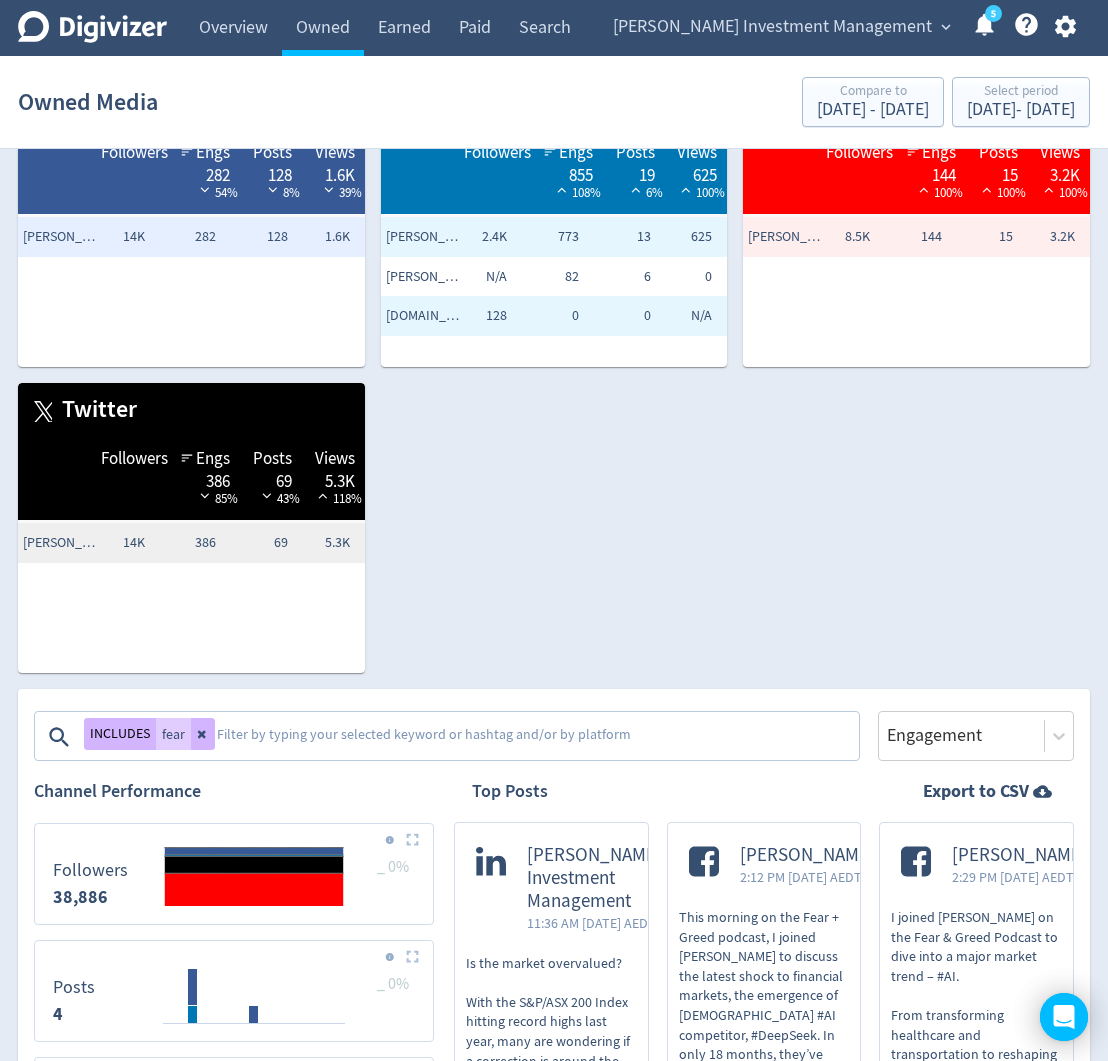 drag, startPoint x: 191, startPoint y: 778, endPoint x: 204, endPoint y: 778, distance: 13 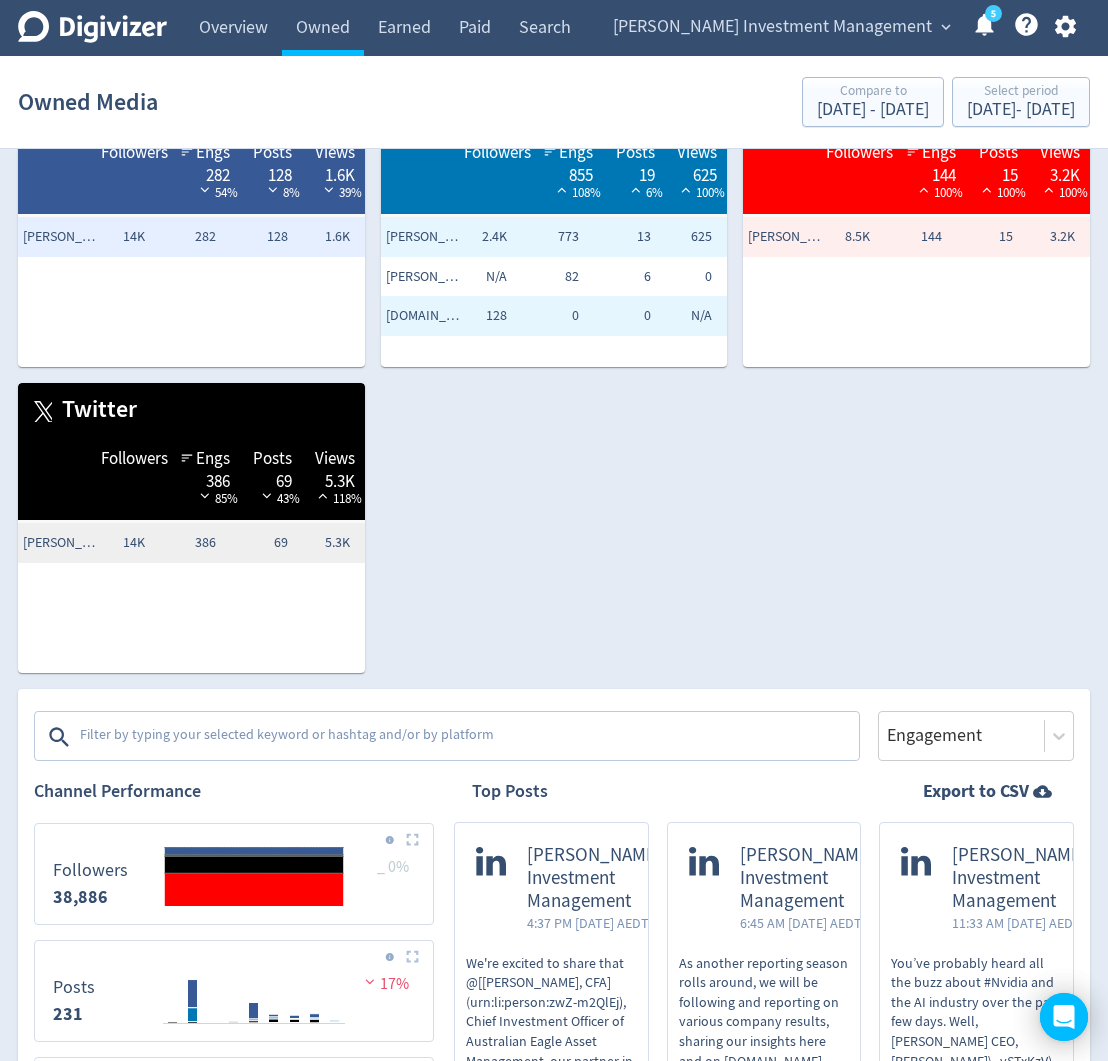 click at bounding box center (467, 737) 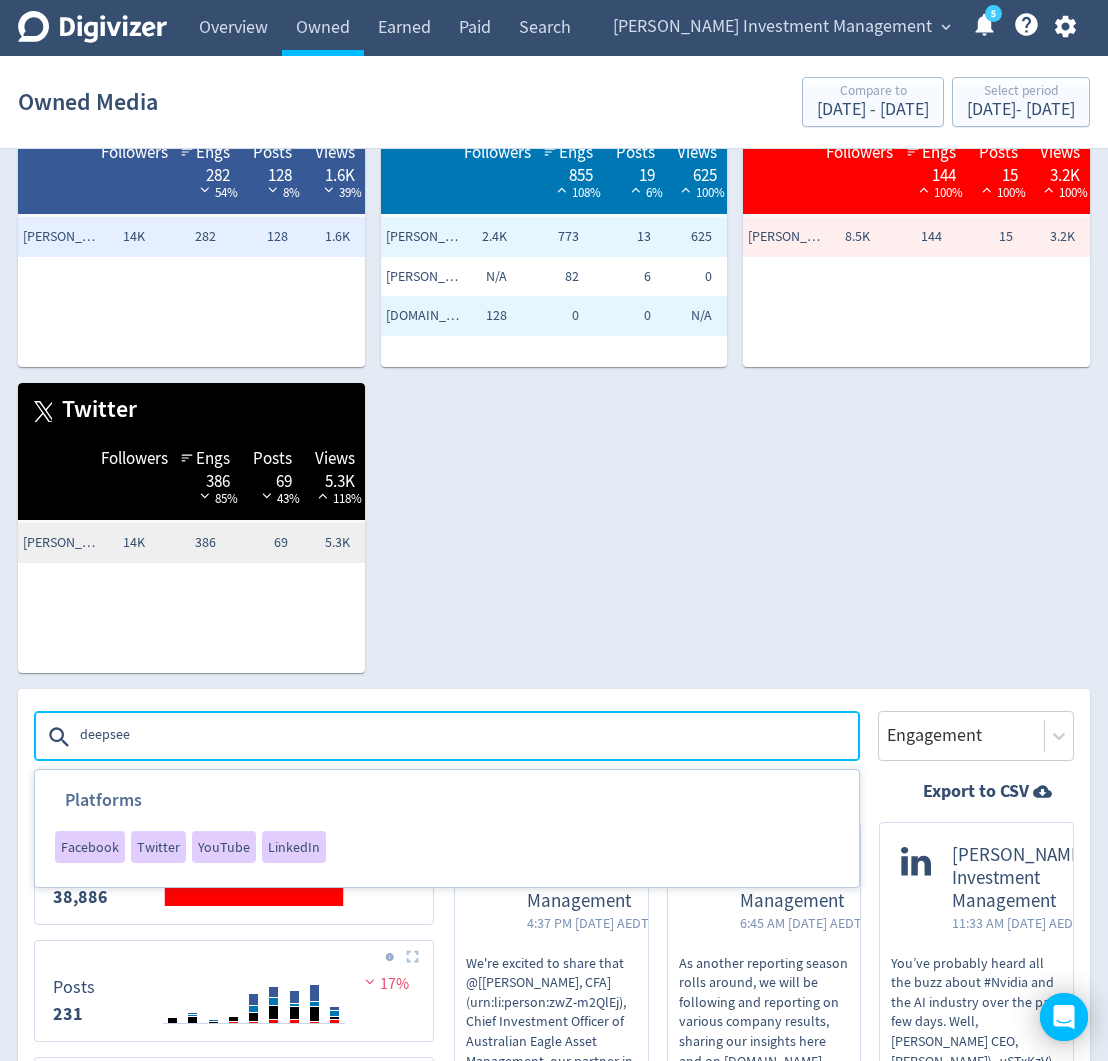 type on "deepseek" 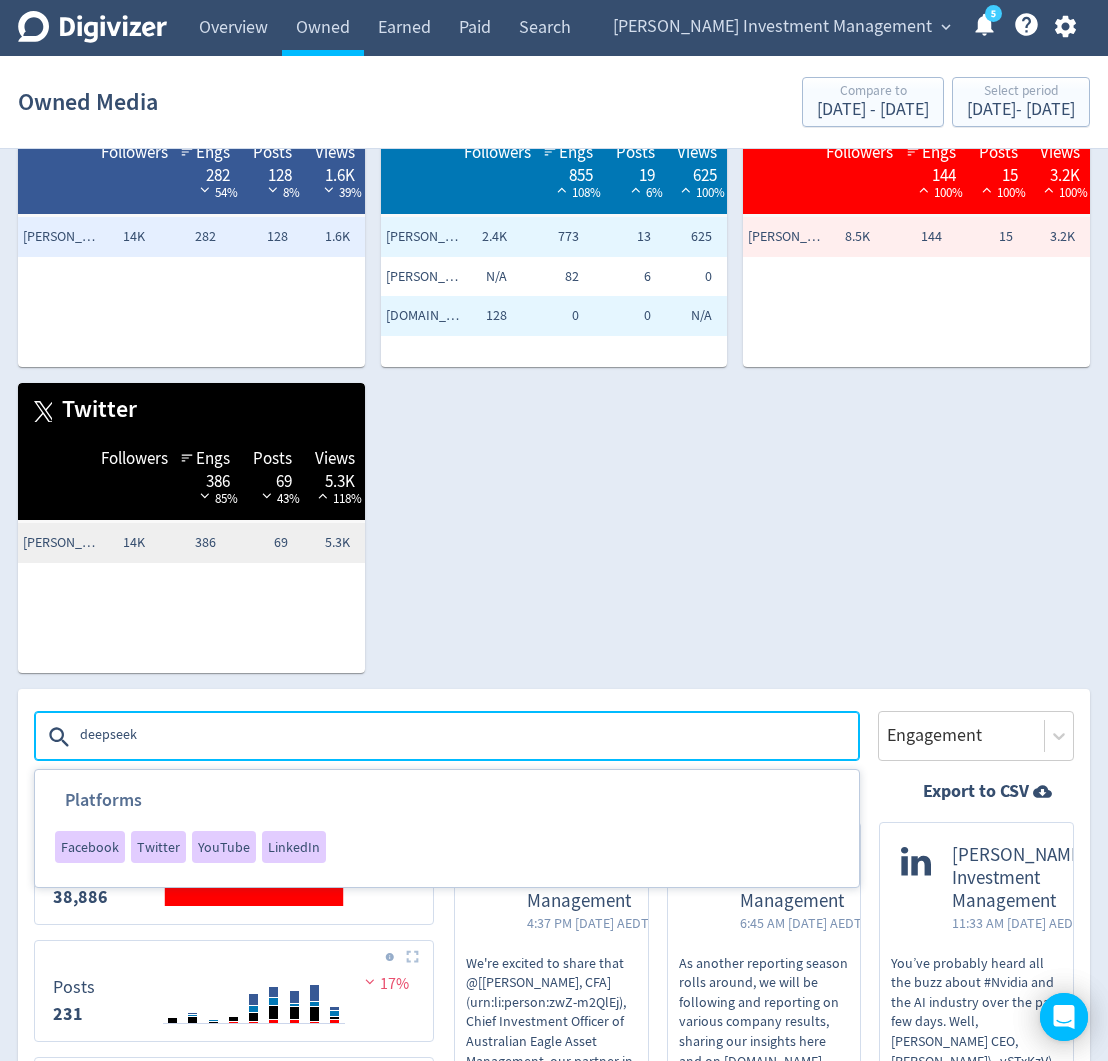 type 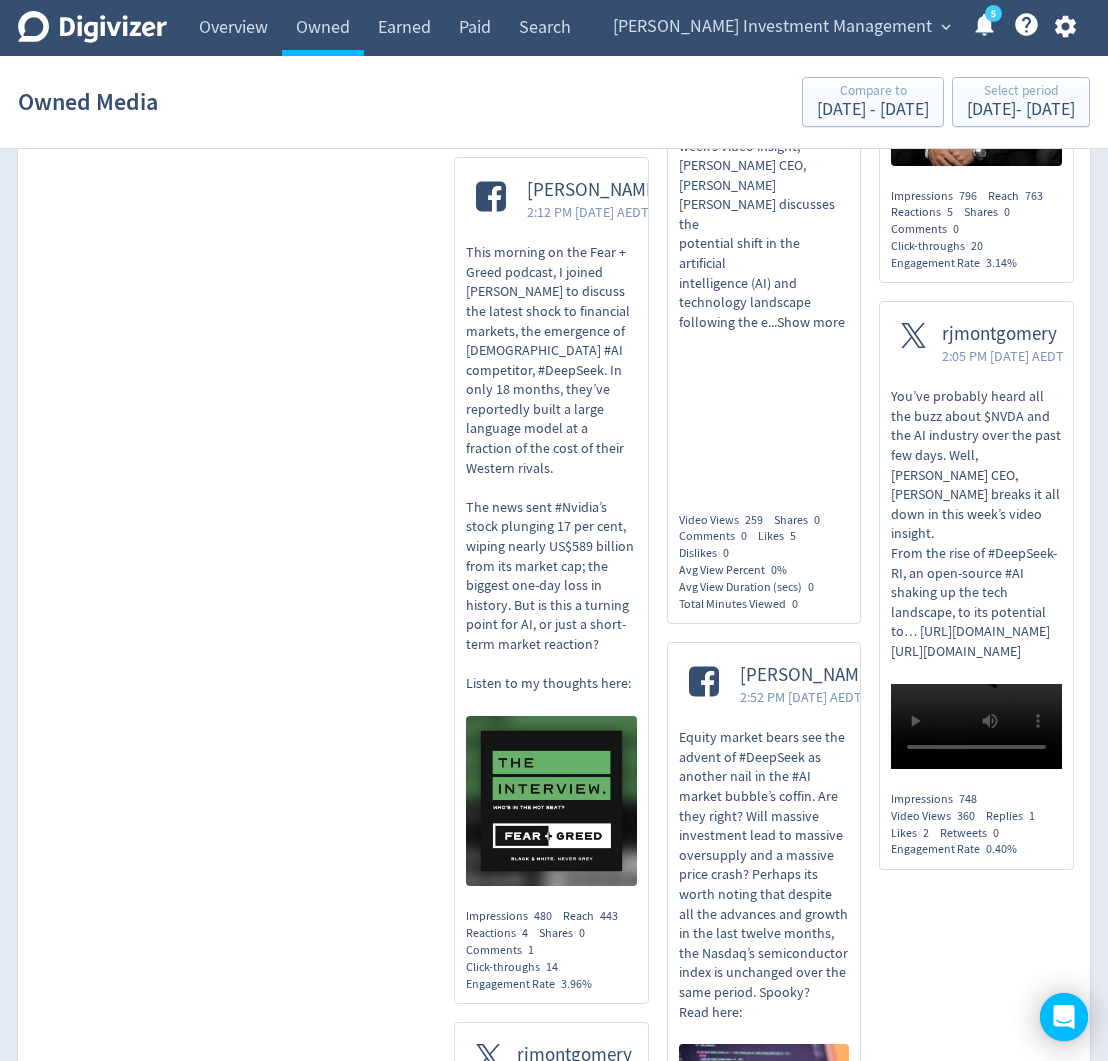scroll, scrollTop: 3163, scrollLeft: 0, axis: vertical 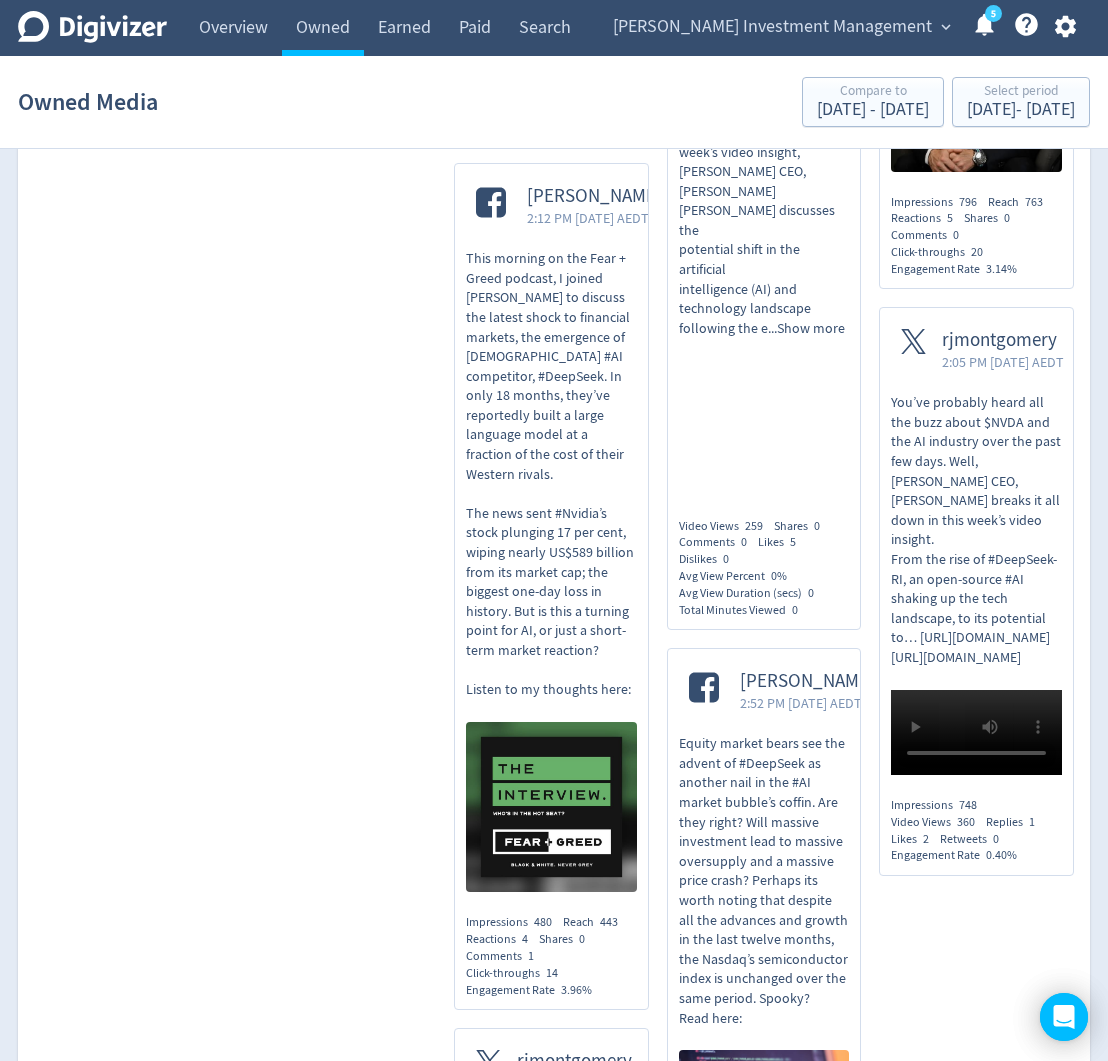 click on "This morning on the Fear + Greed podcast, I joined [PERSON_NAME] to discuss the latest shock to financial markets, the emergence of [DEMOGRAPHIC_DATA] #AI competitor, #DeepSeek. In only 18 months, they’ve reportedly built a large language model at a fraction of the cost of their Western rivals.
The news sent #Nvidia’s stock plunging 17 per cent, wiping nearly US$589 billion from its market cap; the biggest one-day loss in history. But is this a turning point for AI, or just a short-term market reaction?
Listen to my thoughts here:" at bounding box center (551, 474) 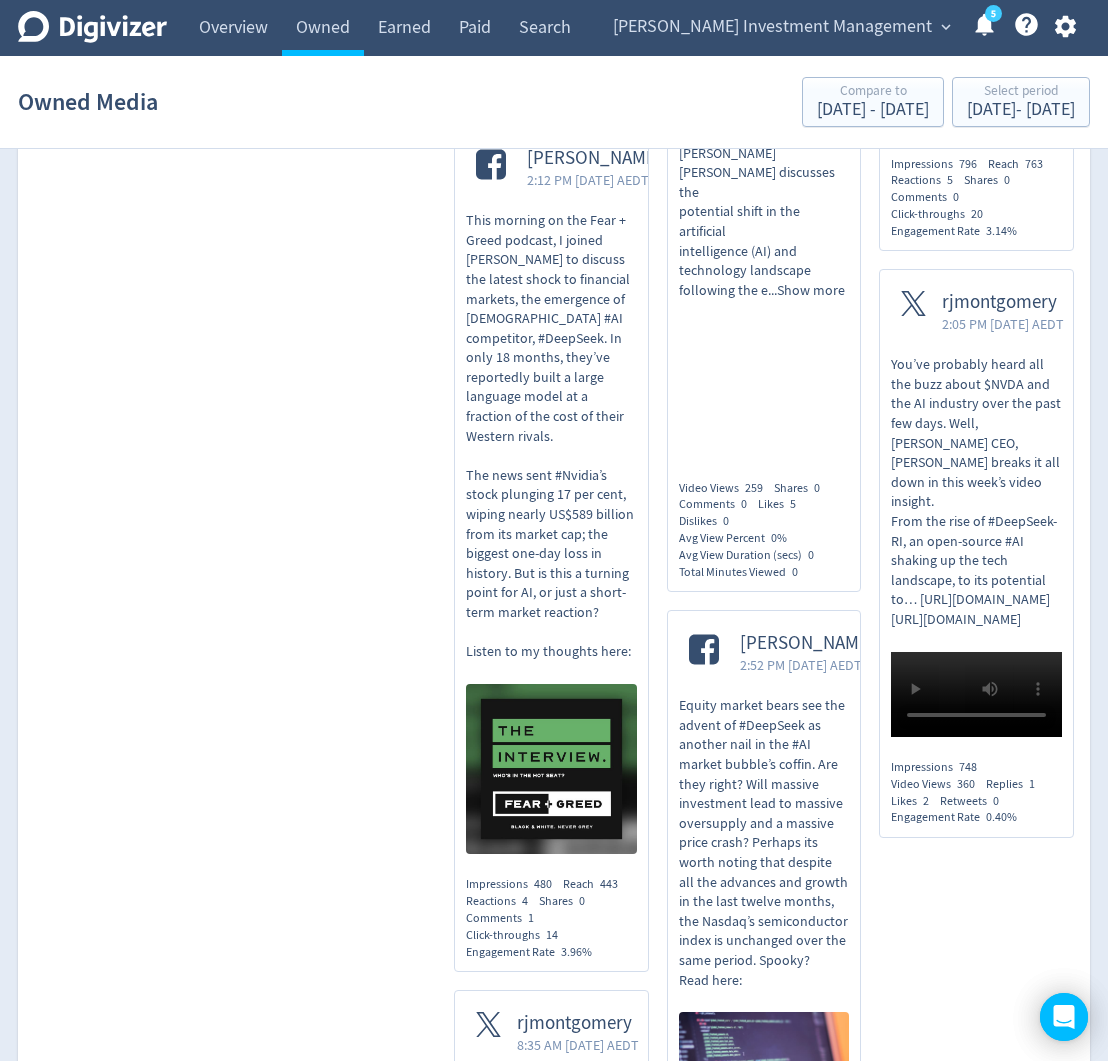 scroll, scrollTop: 3205, scrollLeft: 0, axis: vertical 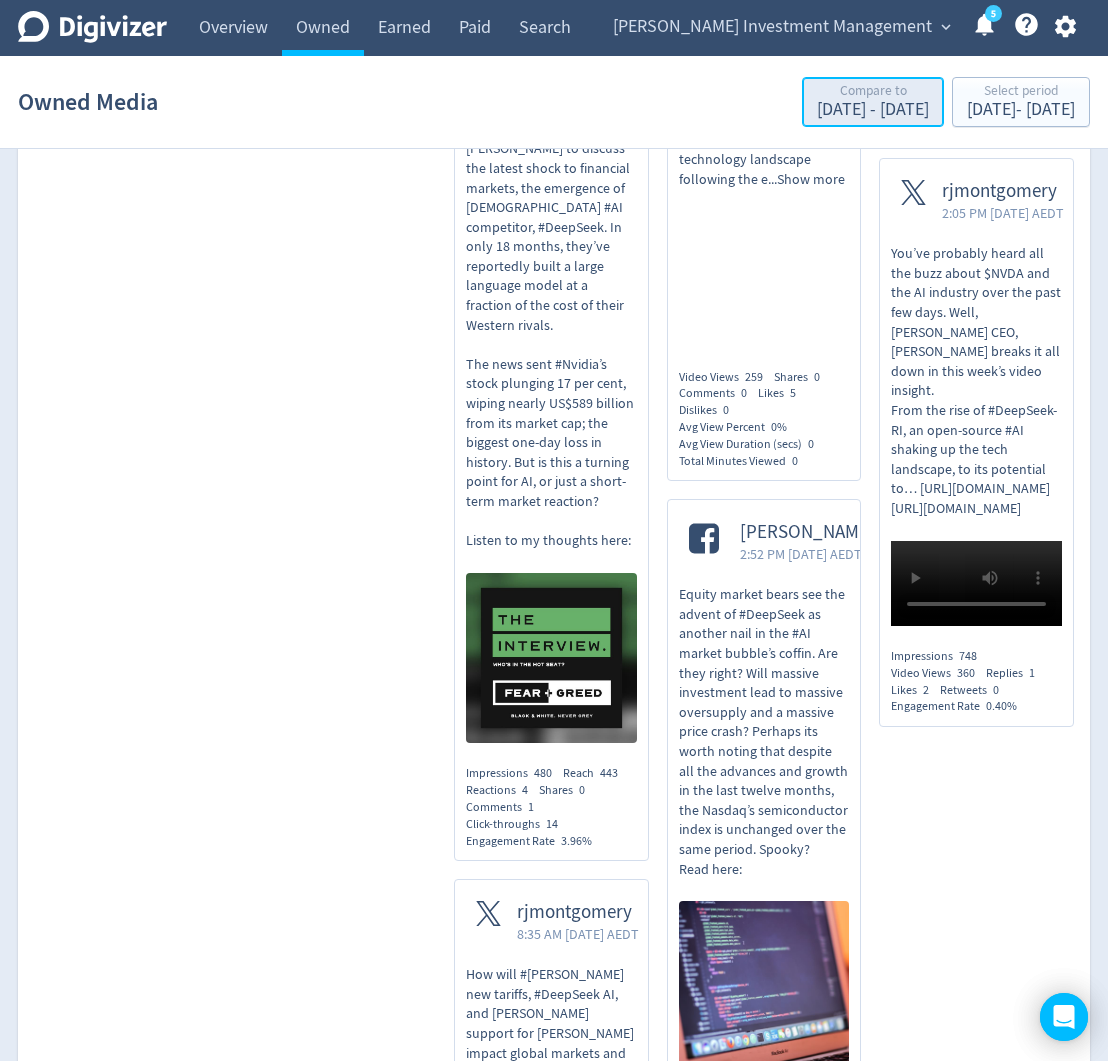 click on "Compare to" at bounding box center [873, 92] 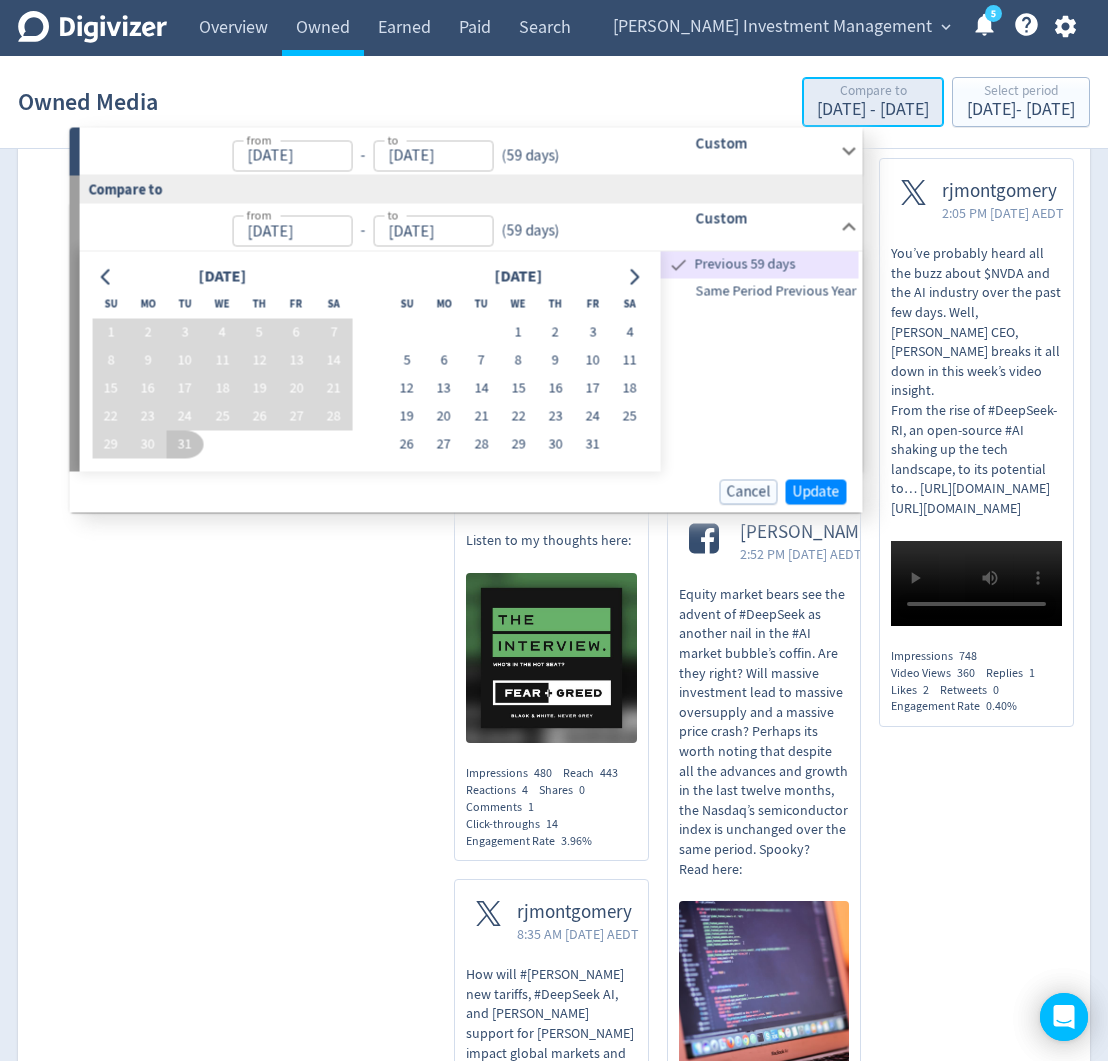 type on "[DATE]" 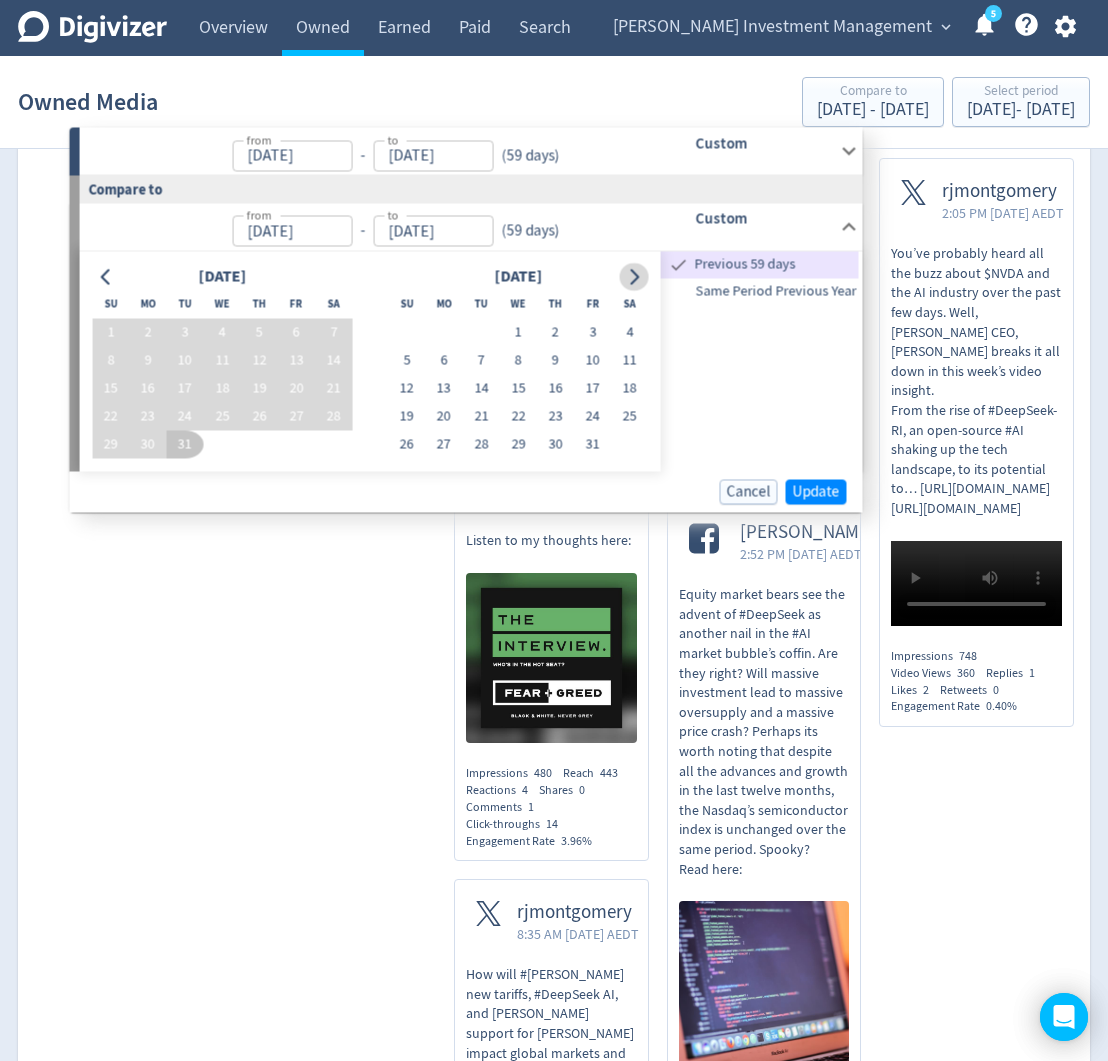 click at bounding box center (633, 277) 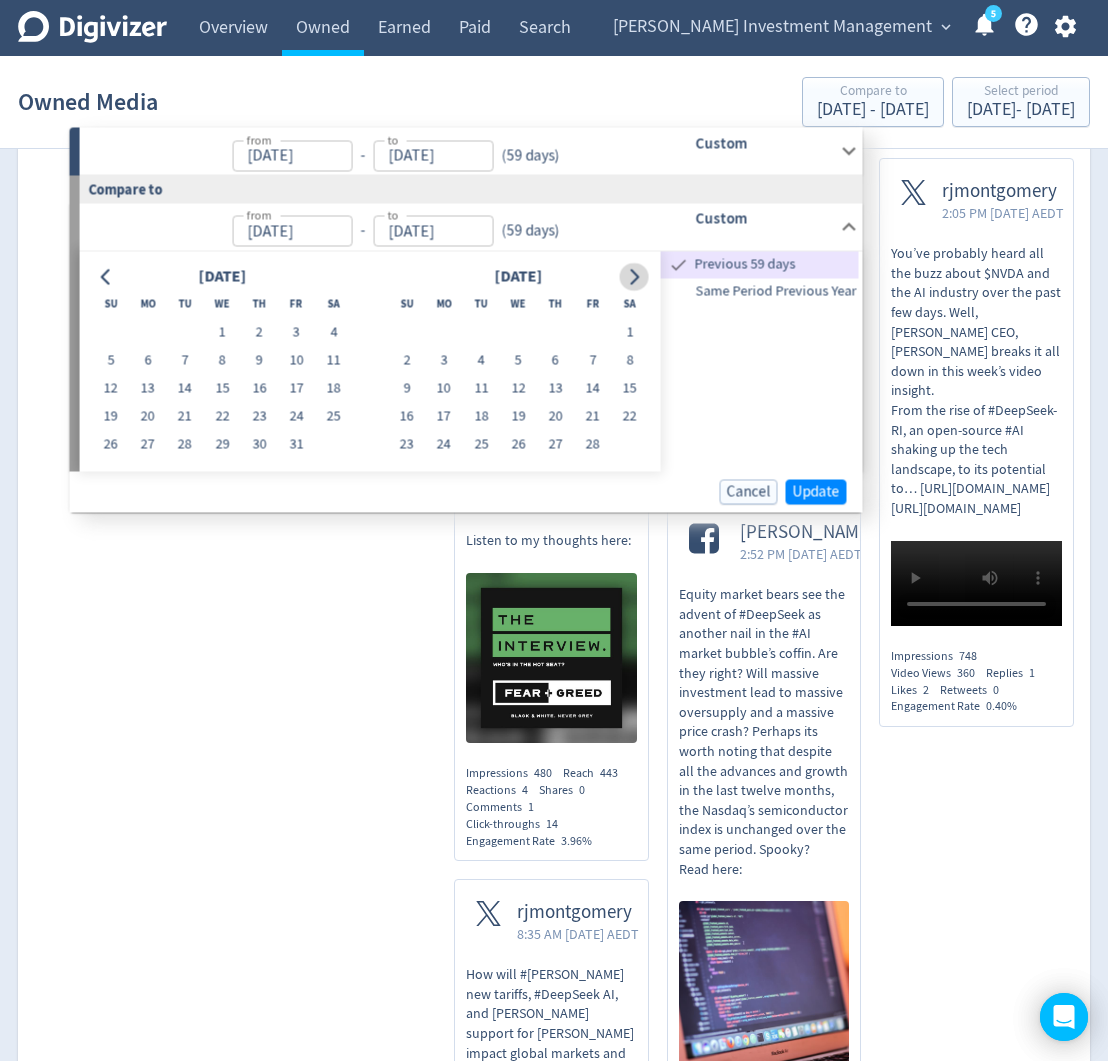 click 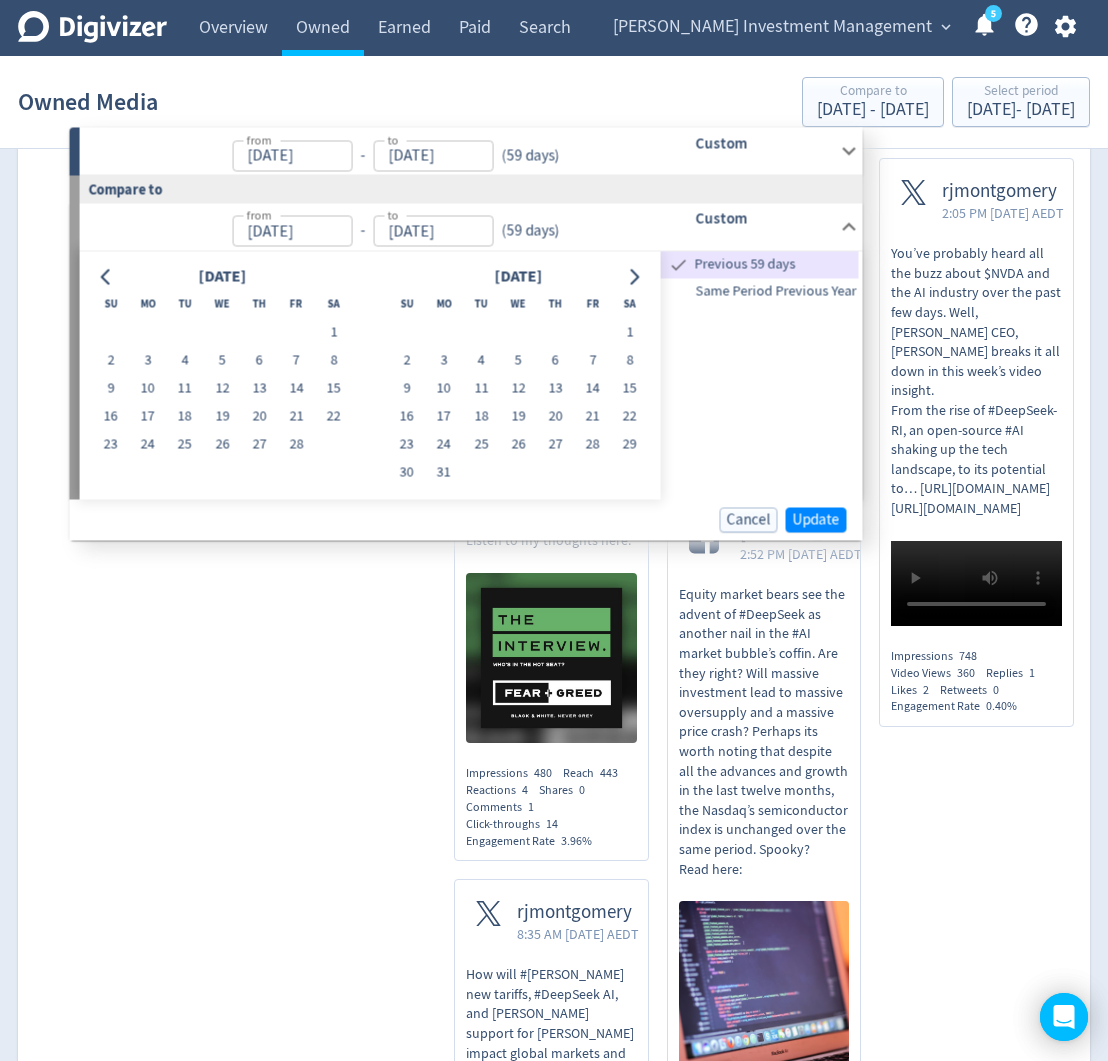 drag, startPoint x: 629, startPoint y: 338, endPoint x: 496, endPoint y: 429, distance: 161.1521 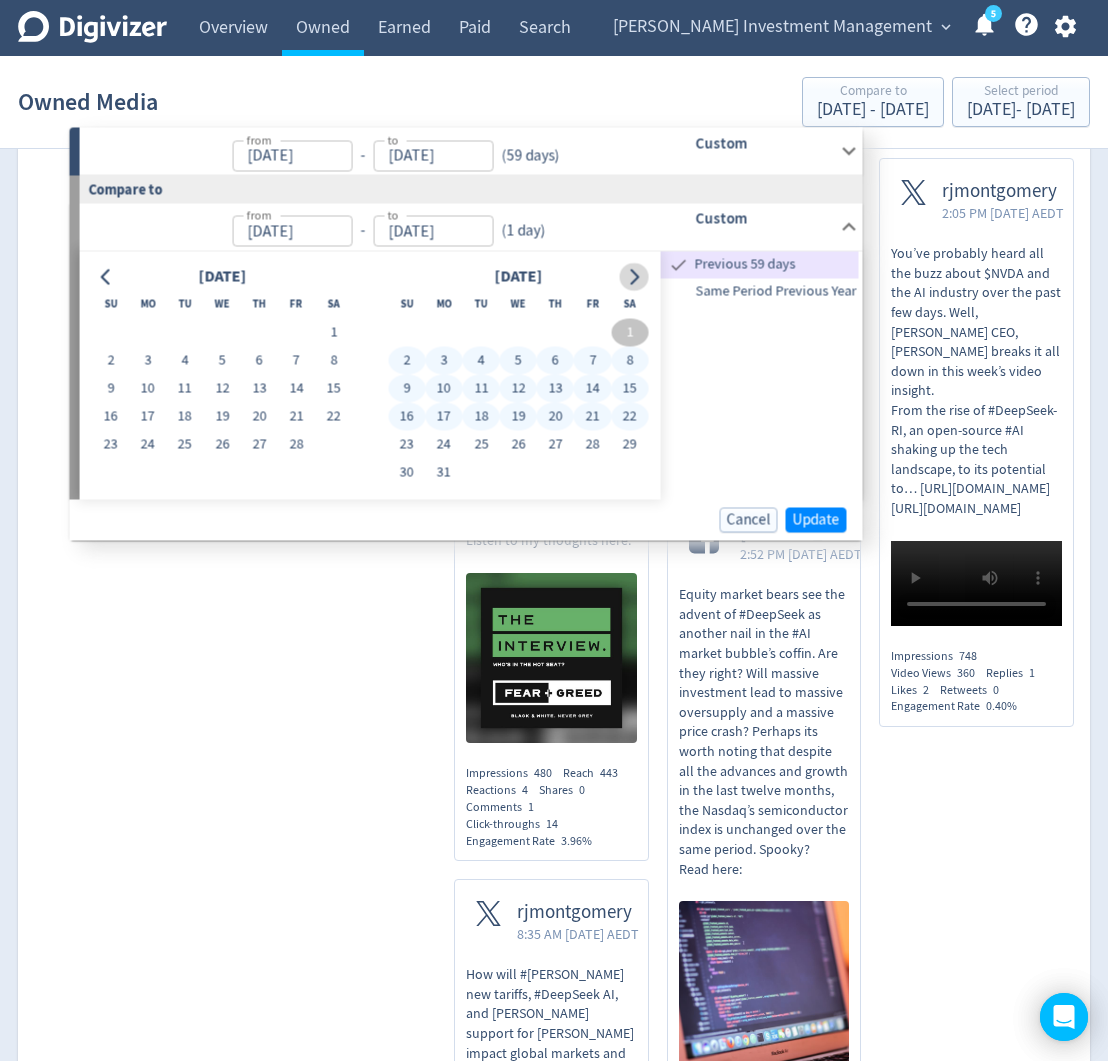 click 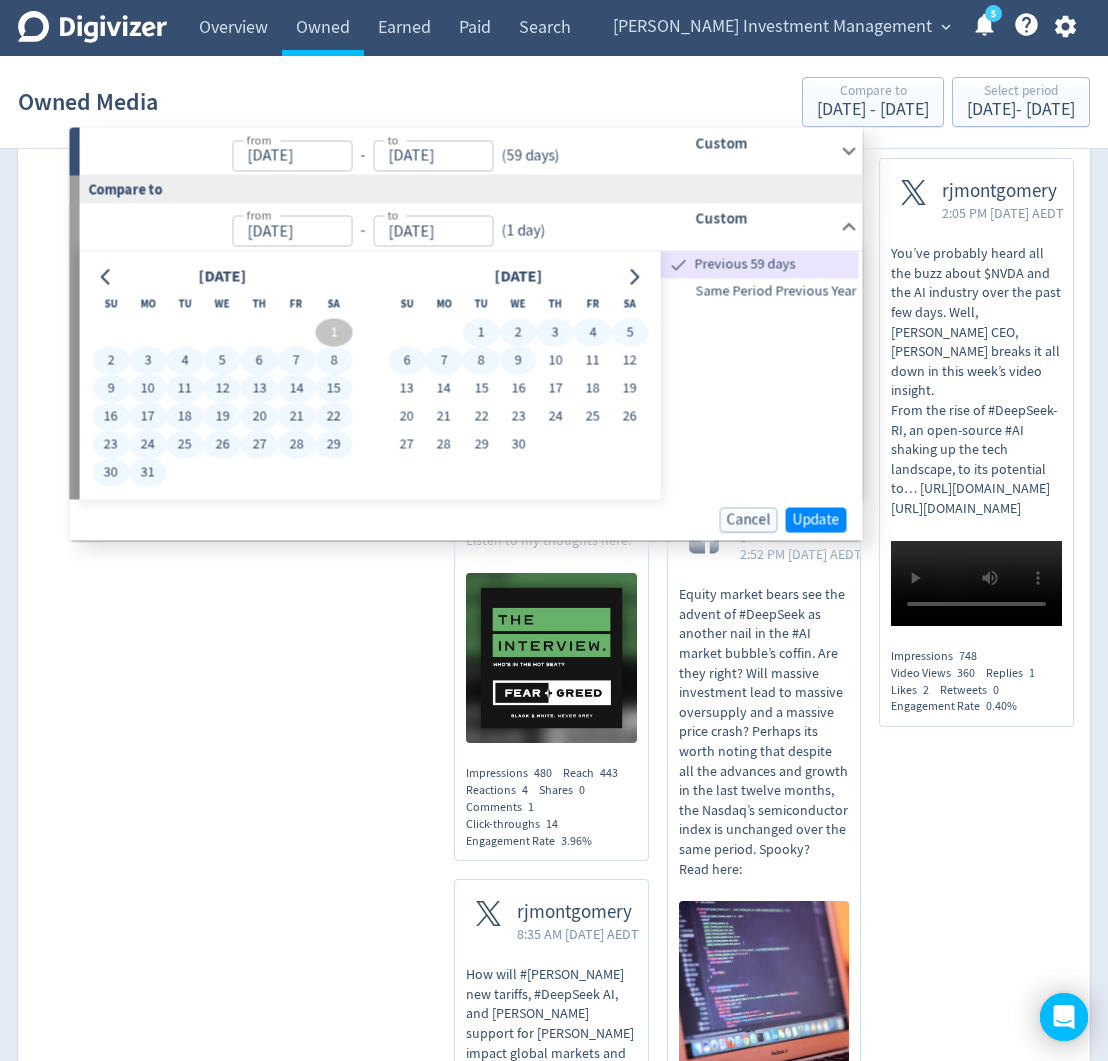 click on "9" at bounding box center [518, 360] 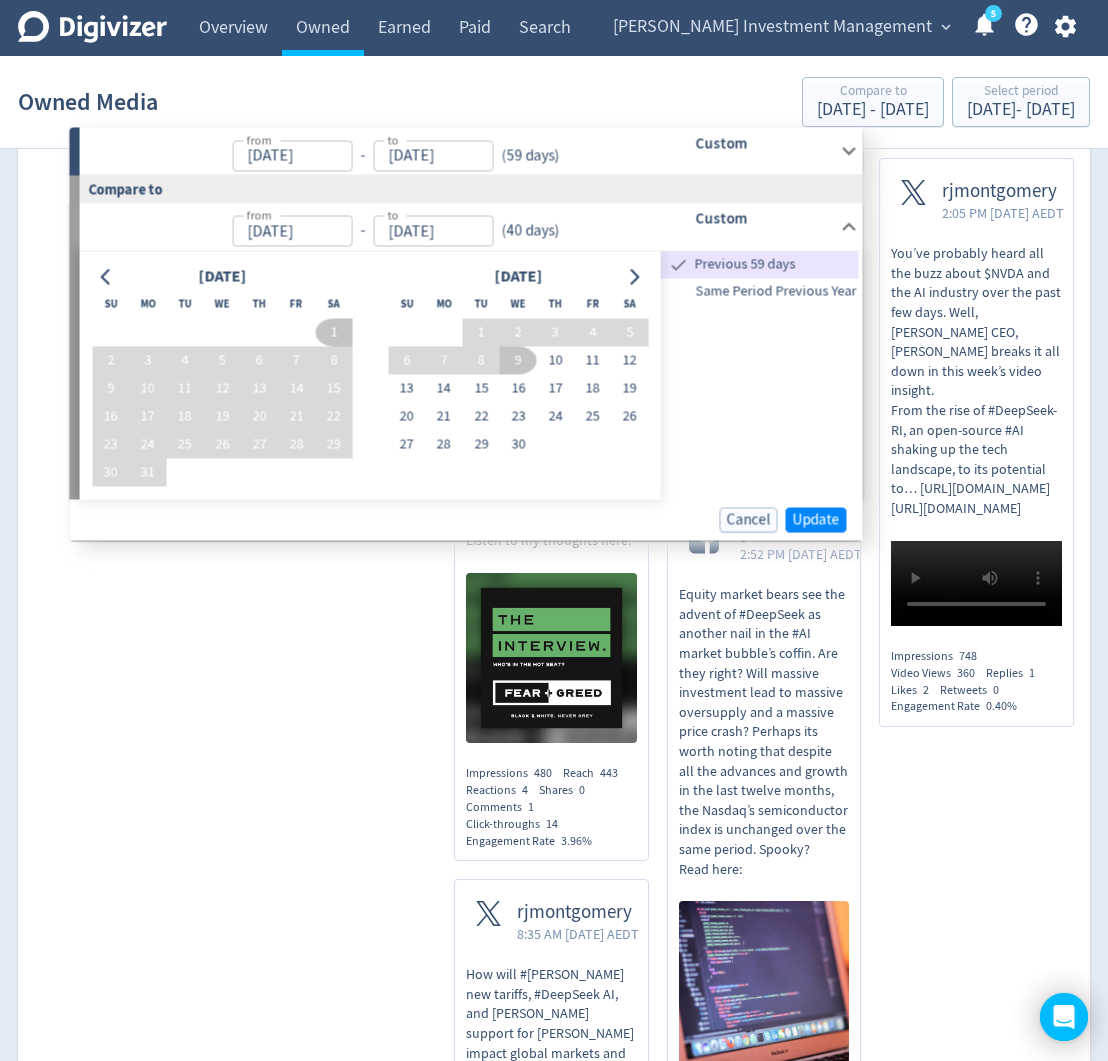 type on "[DATE]" 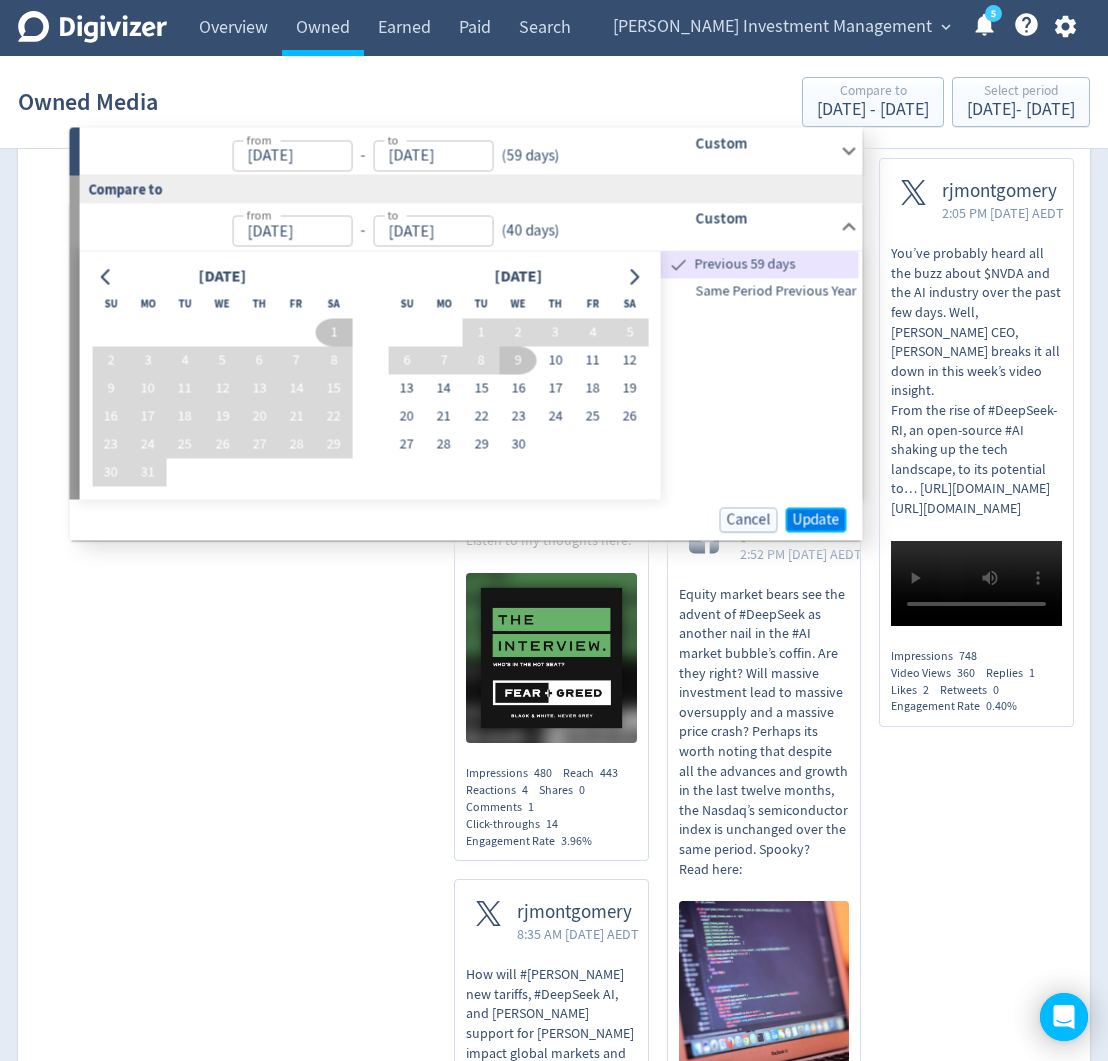 click on "Update" at bounding box center (816, 519) 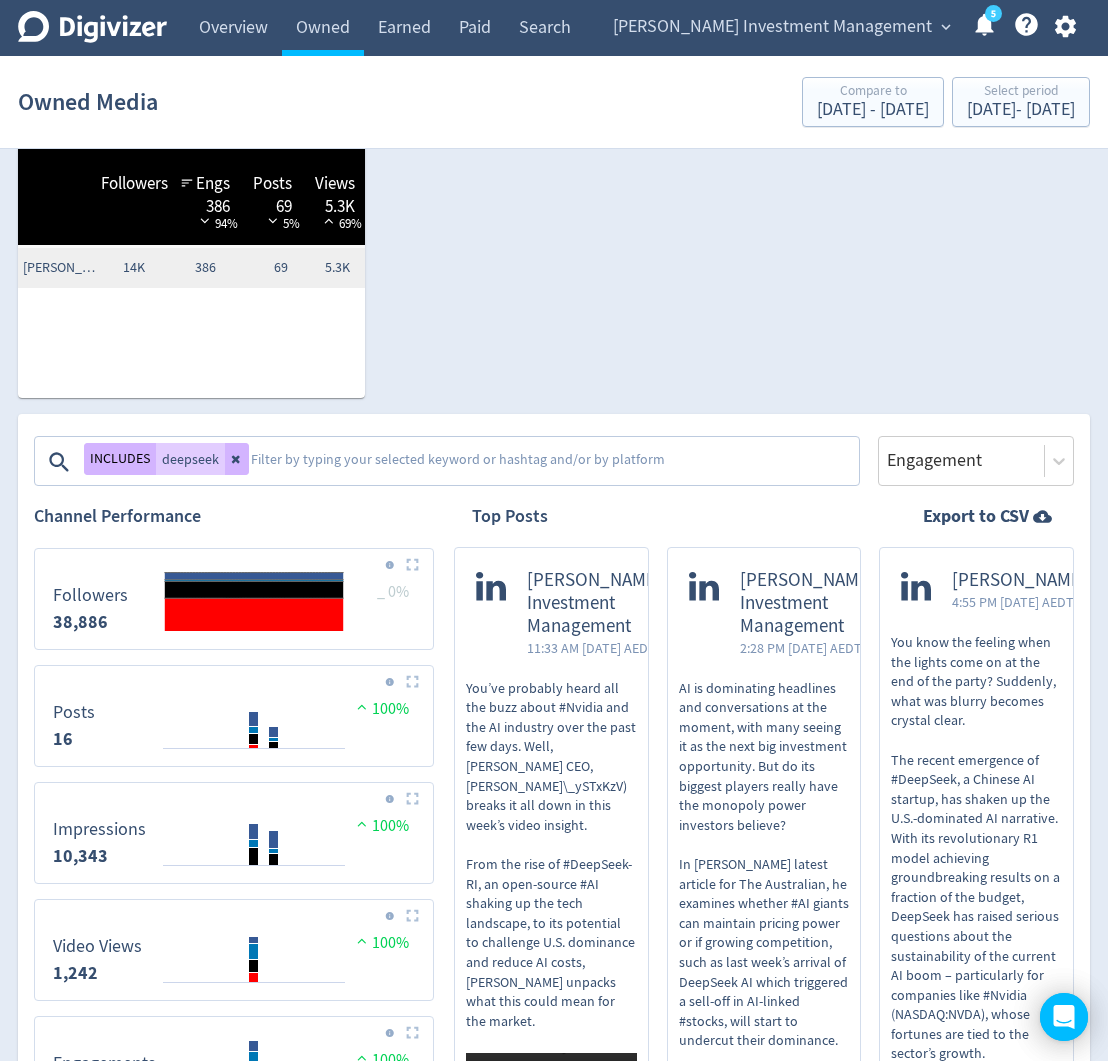 scroll, scrollTop: 428, scrollLeft: 0, axis: vertical 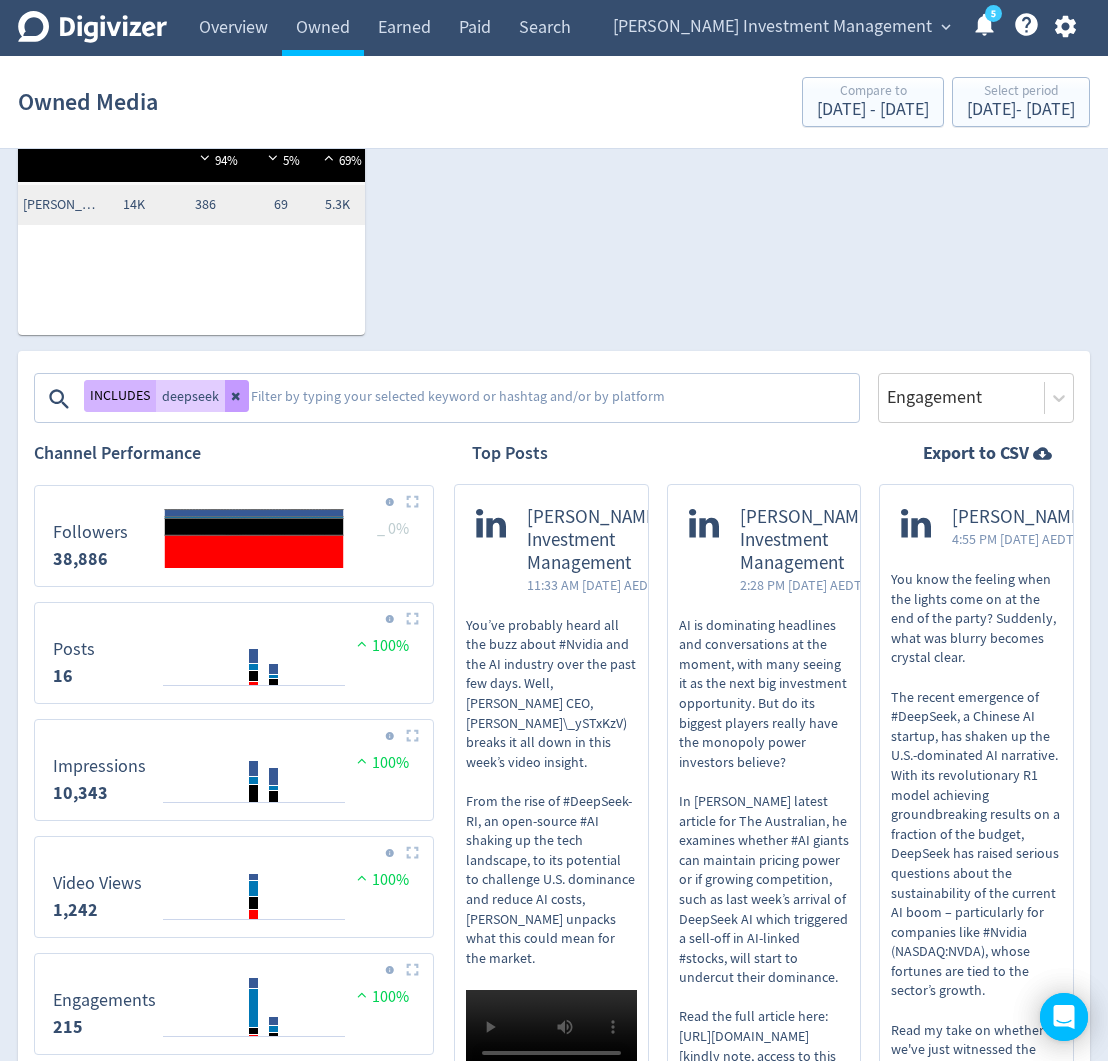 click 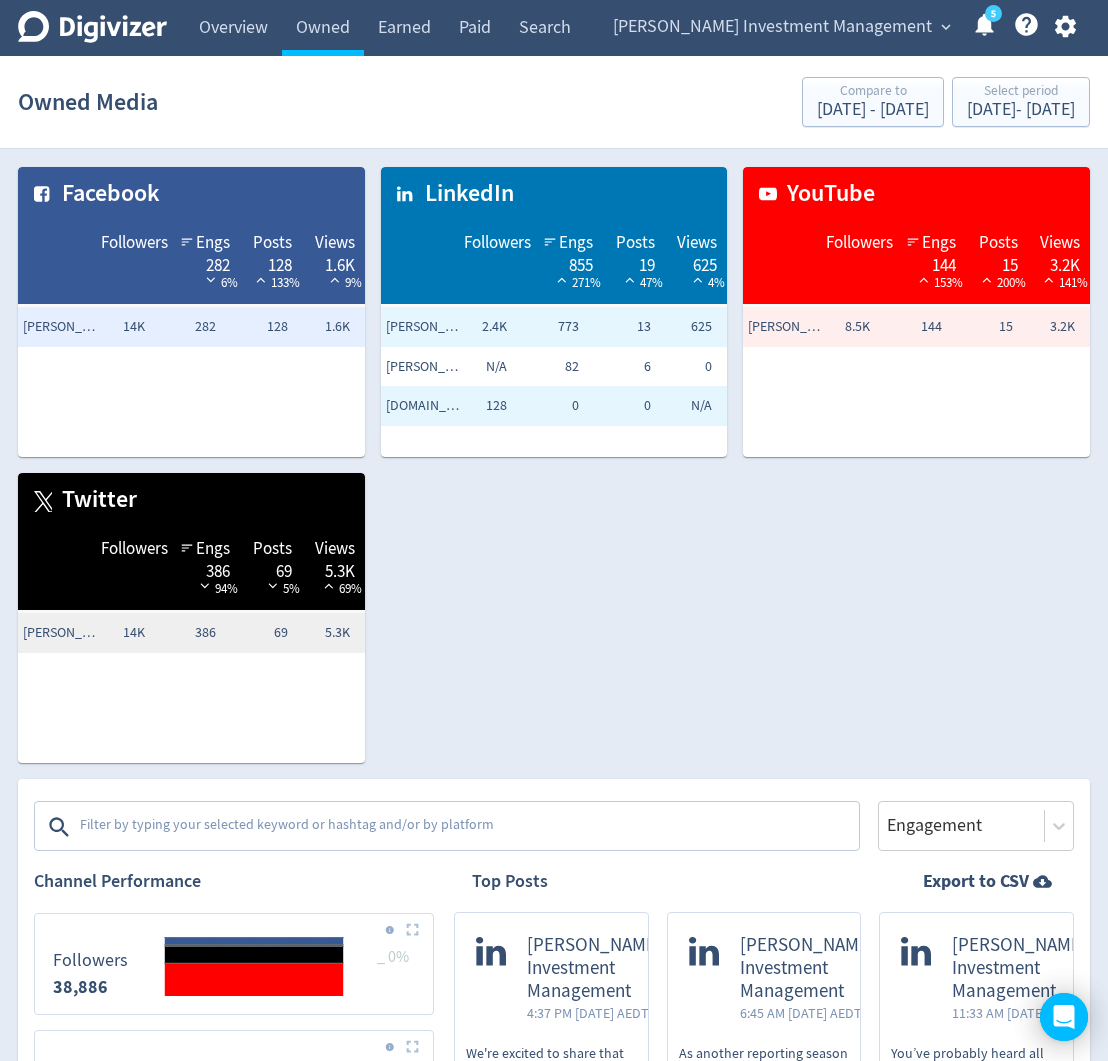 scroll, scrollTop: 351, scrollLeft: 0, axis: vertical 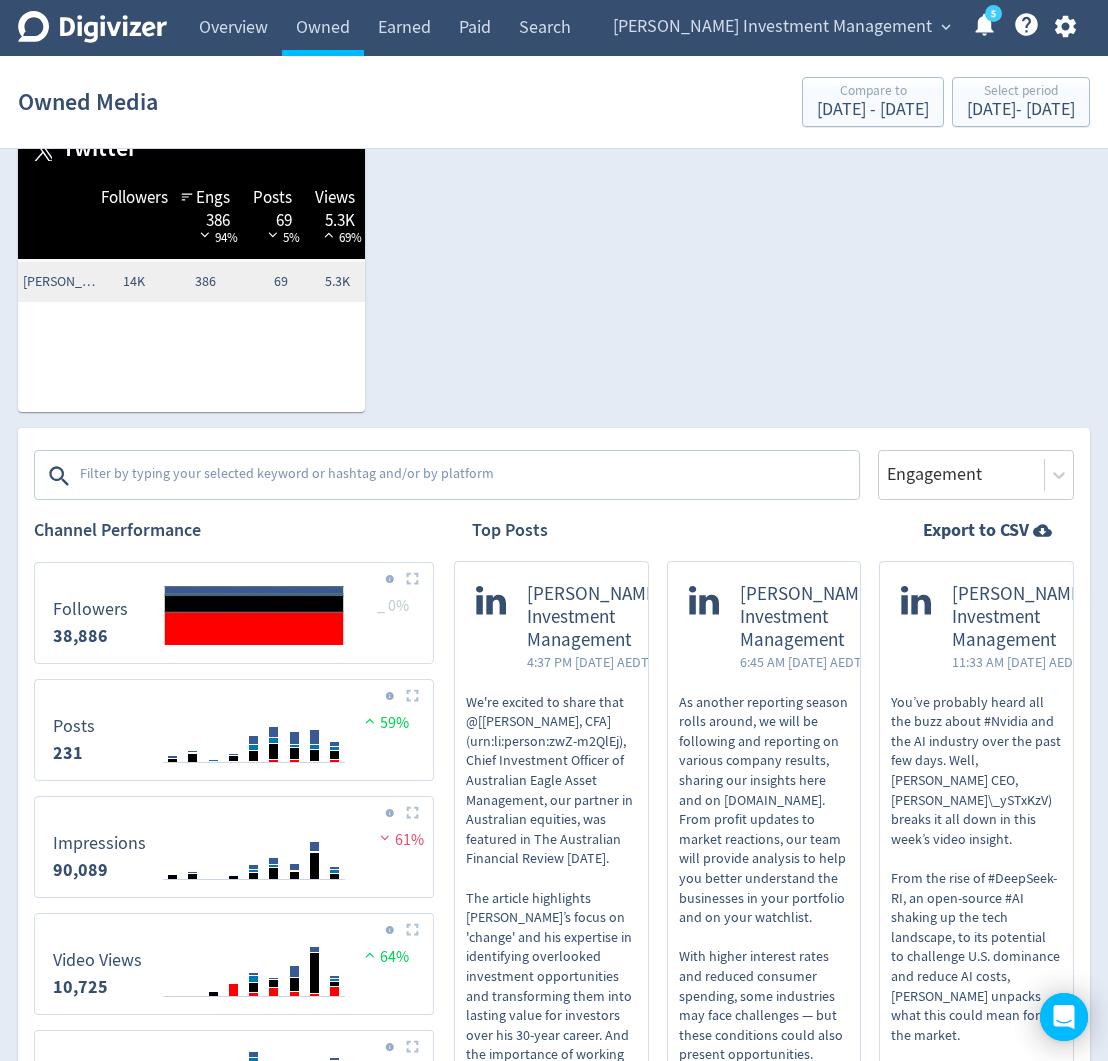 click at bounding box center [467, 476] 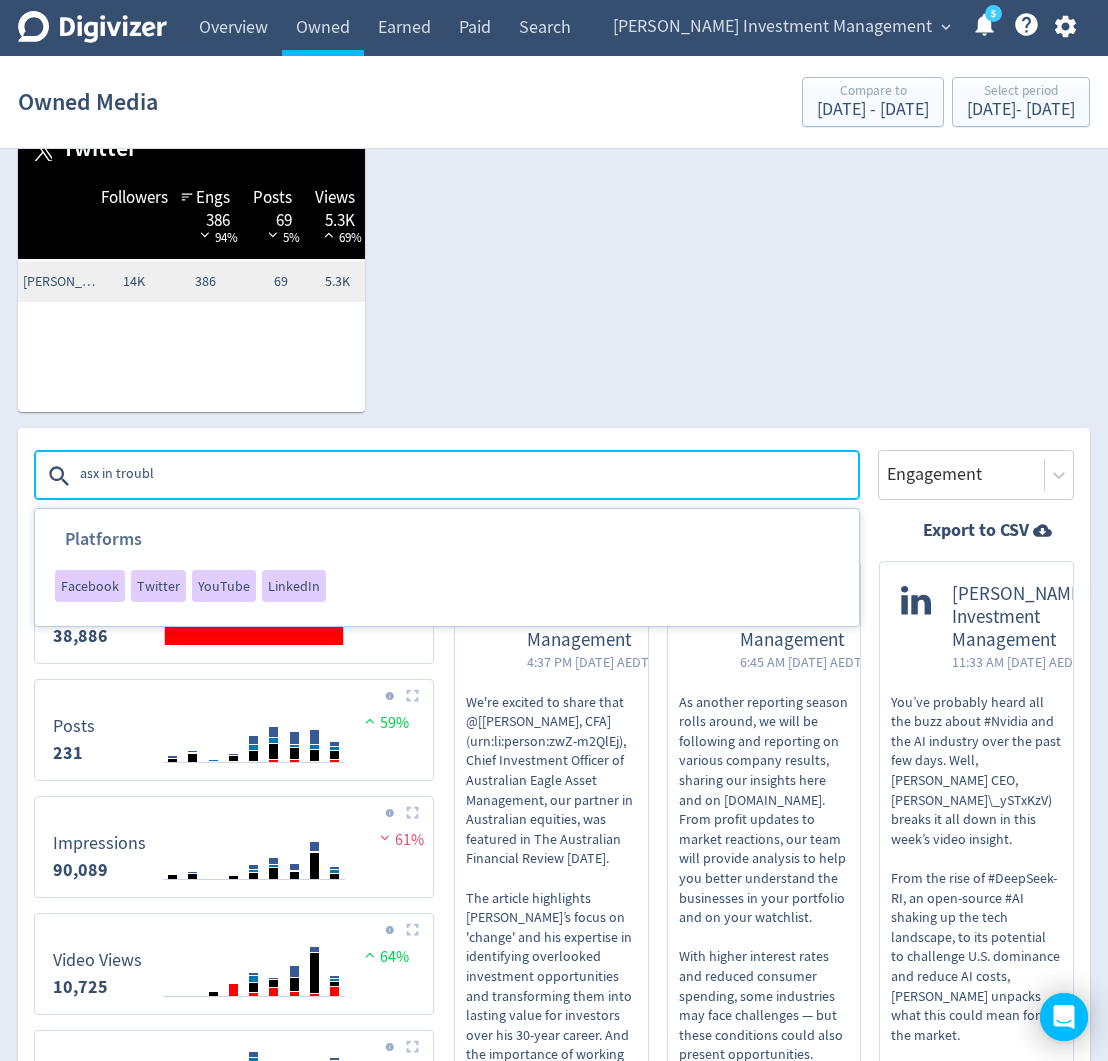 type on "asx in trouble" 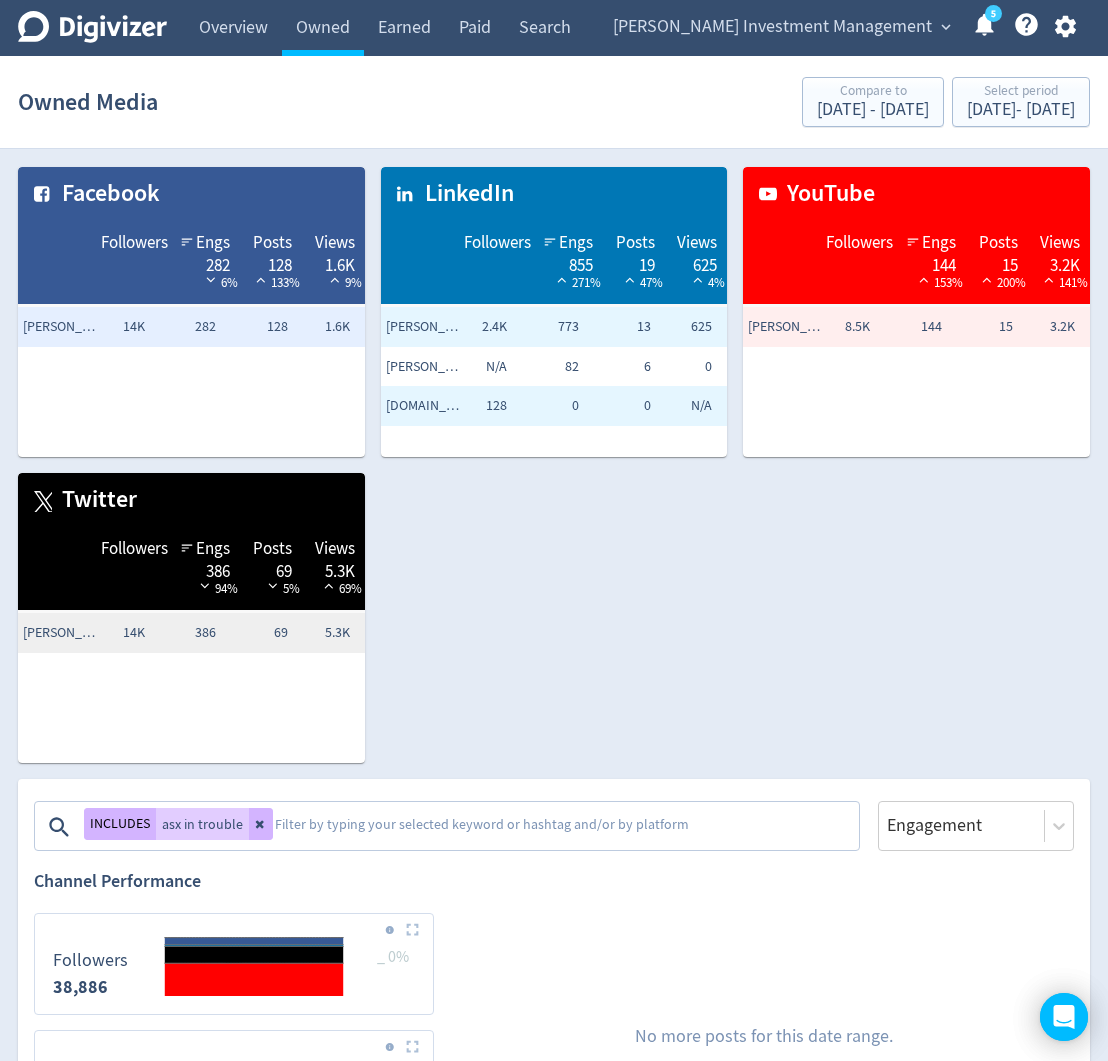 scroll, scrollTop: 19, scrollLeft: 0, axis: vertical 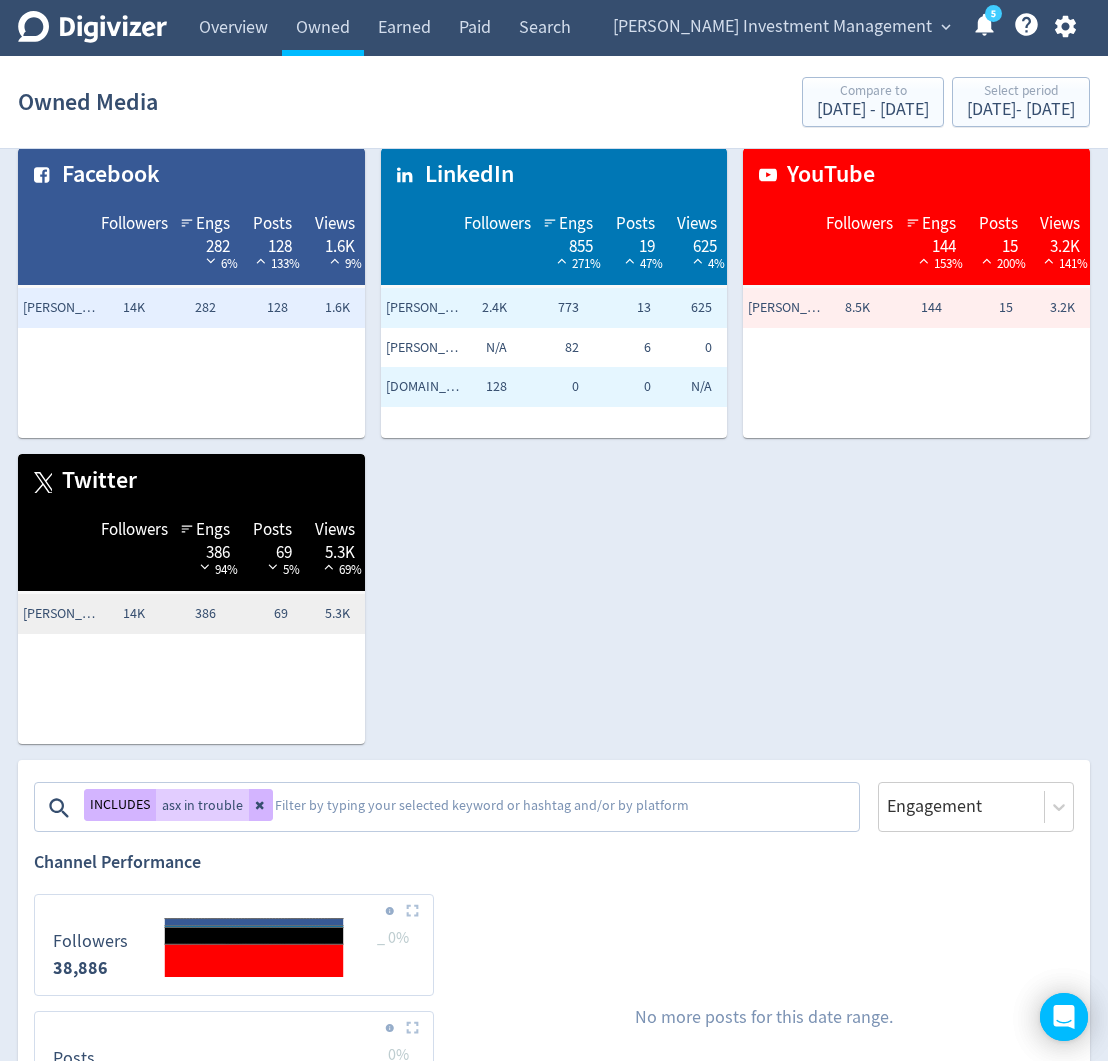 click 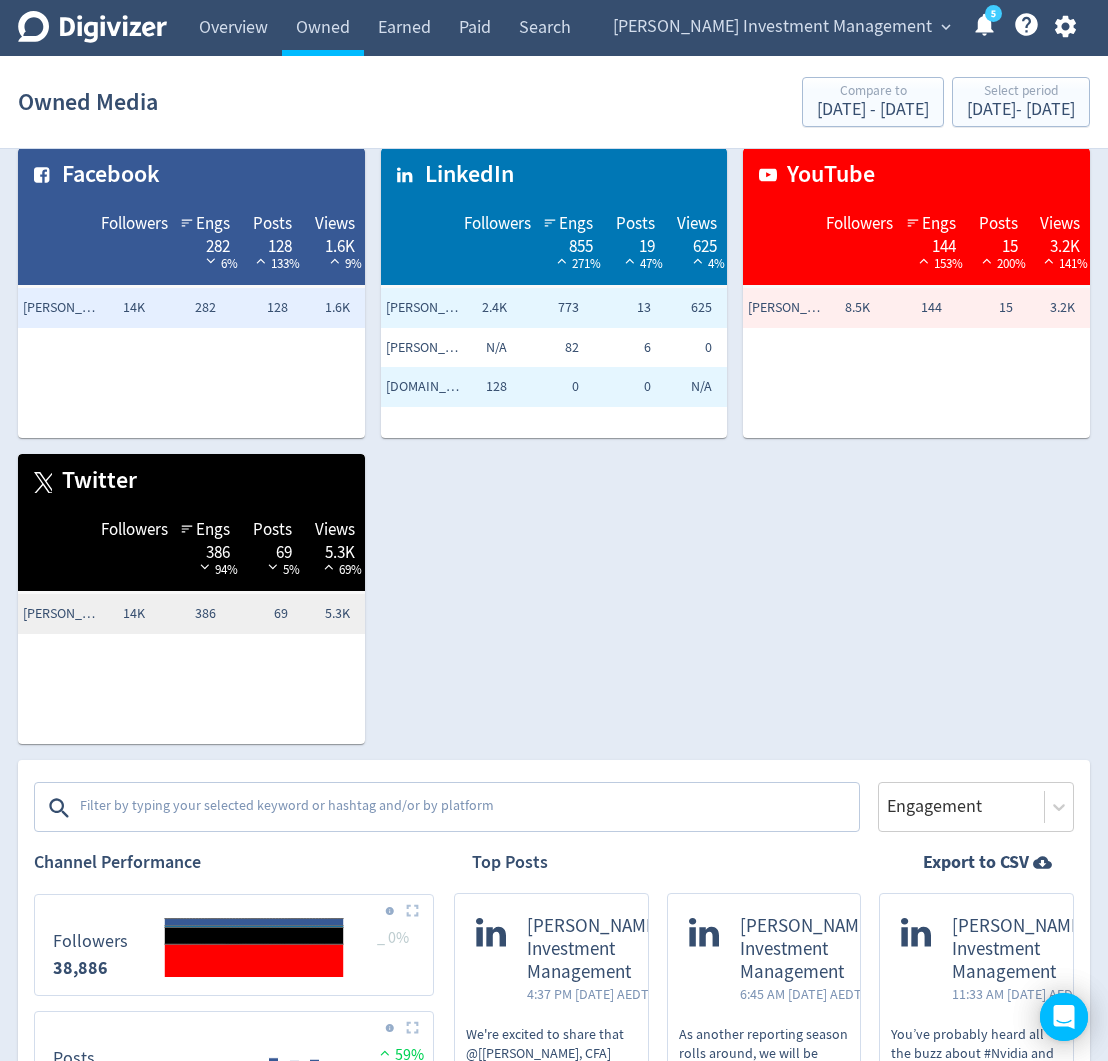 click at bounding box center (467, 808) 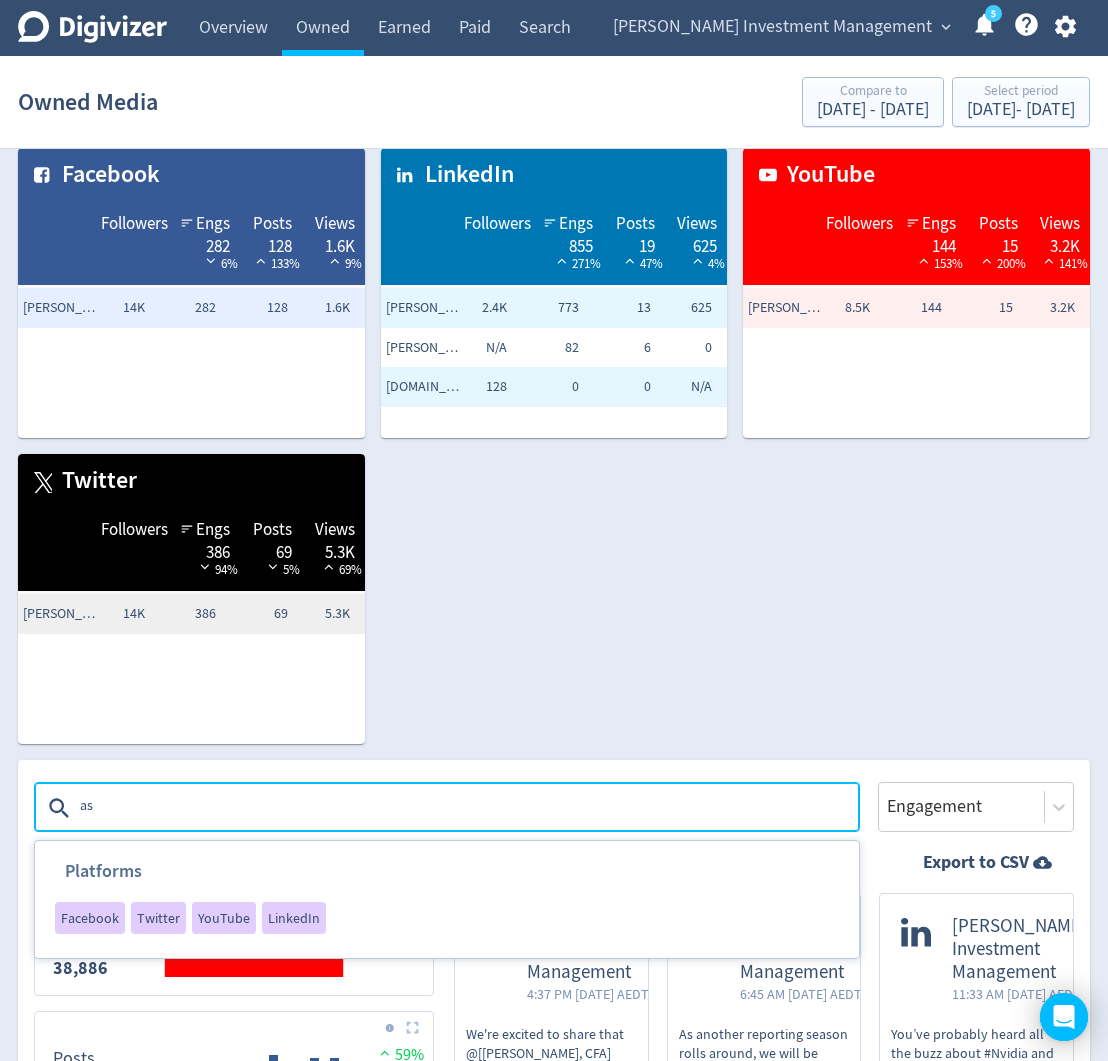 type on "asx" 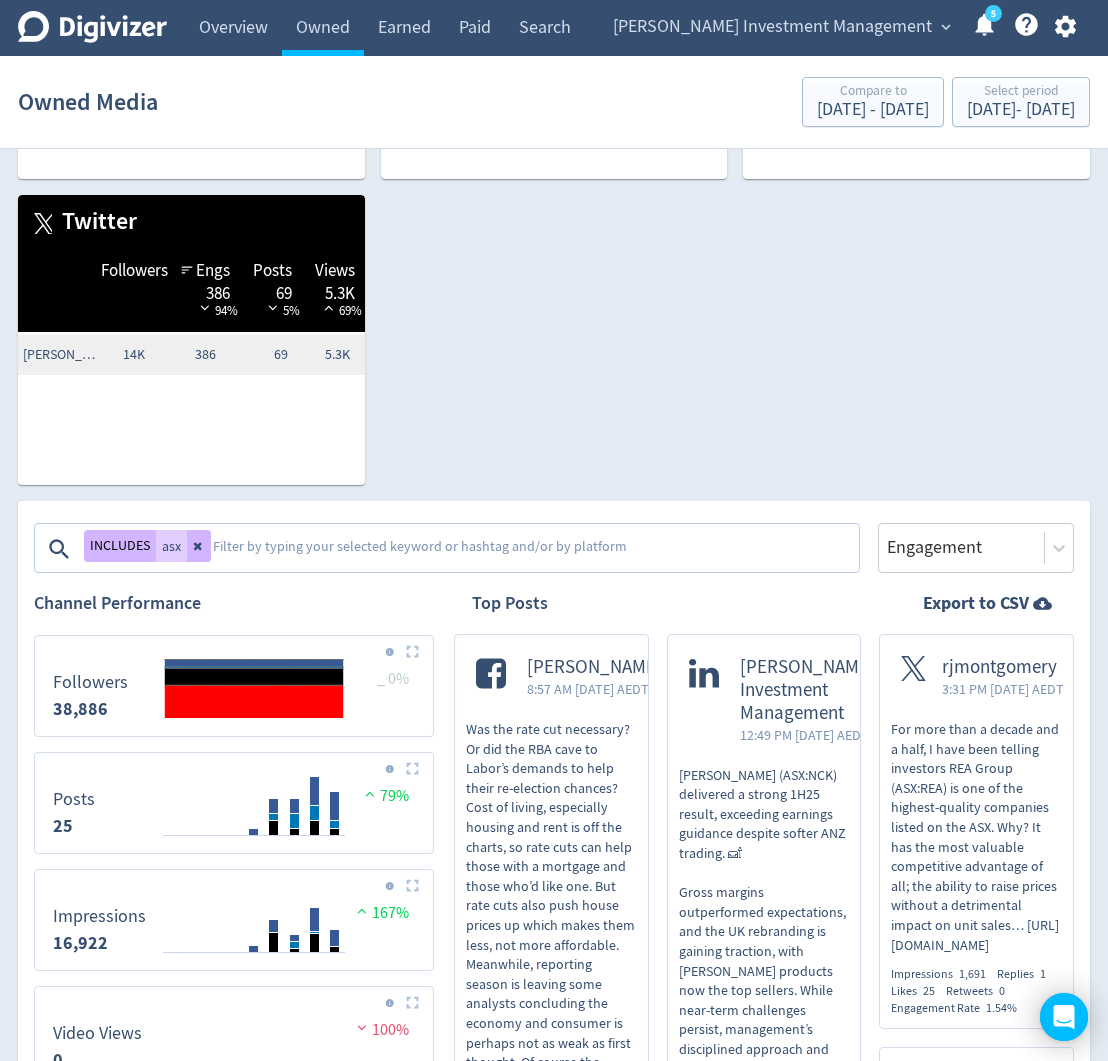 scroll, scrollTop: 0, scrollLeft: 0, axis: both 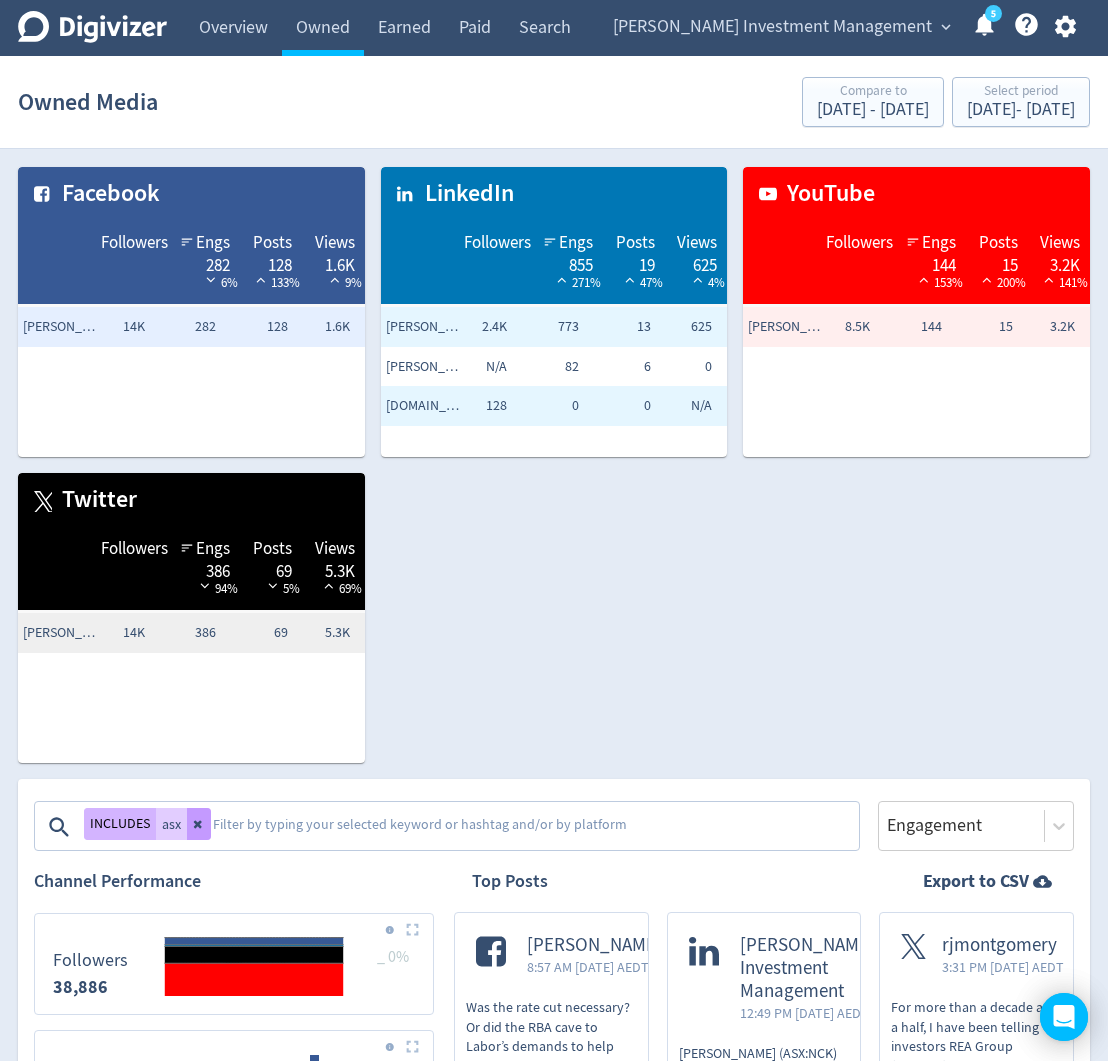 click at bounding box center [199, 824] 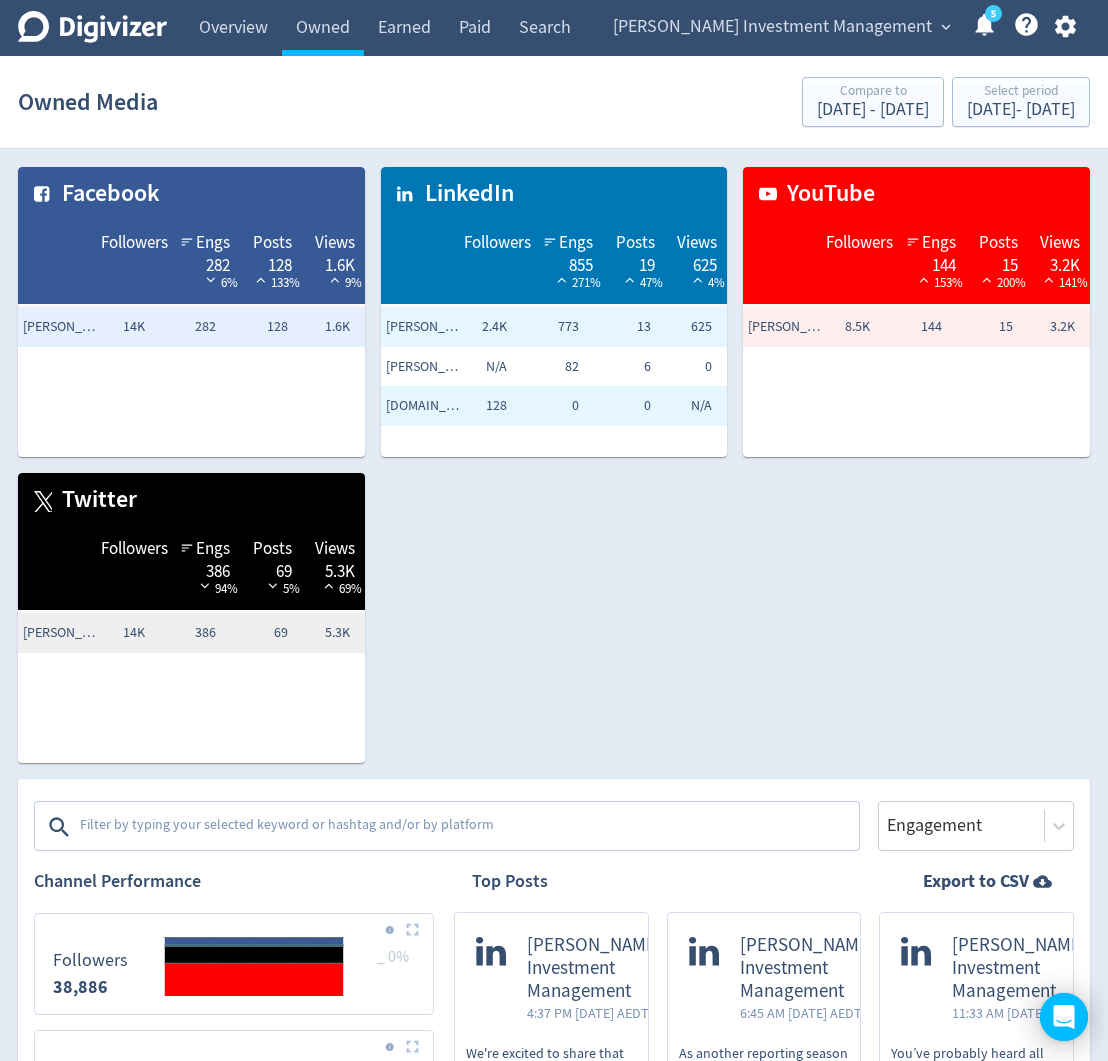 click at bounding box center [467, 827] 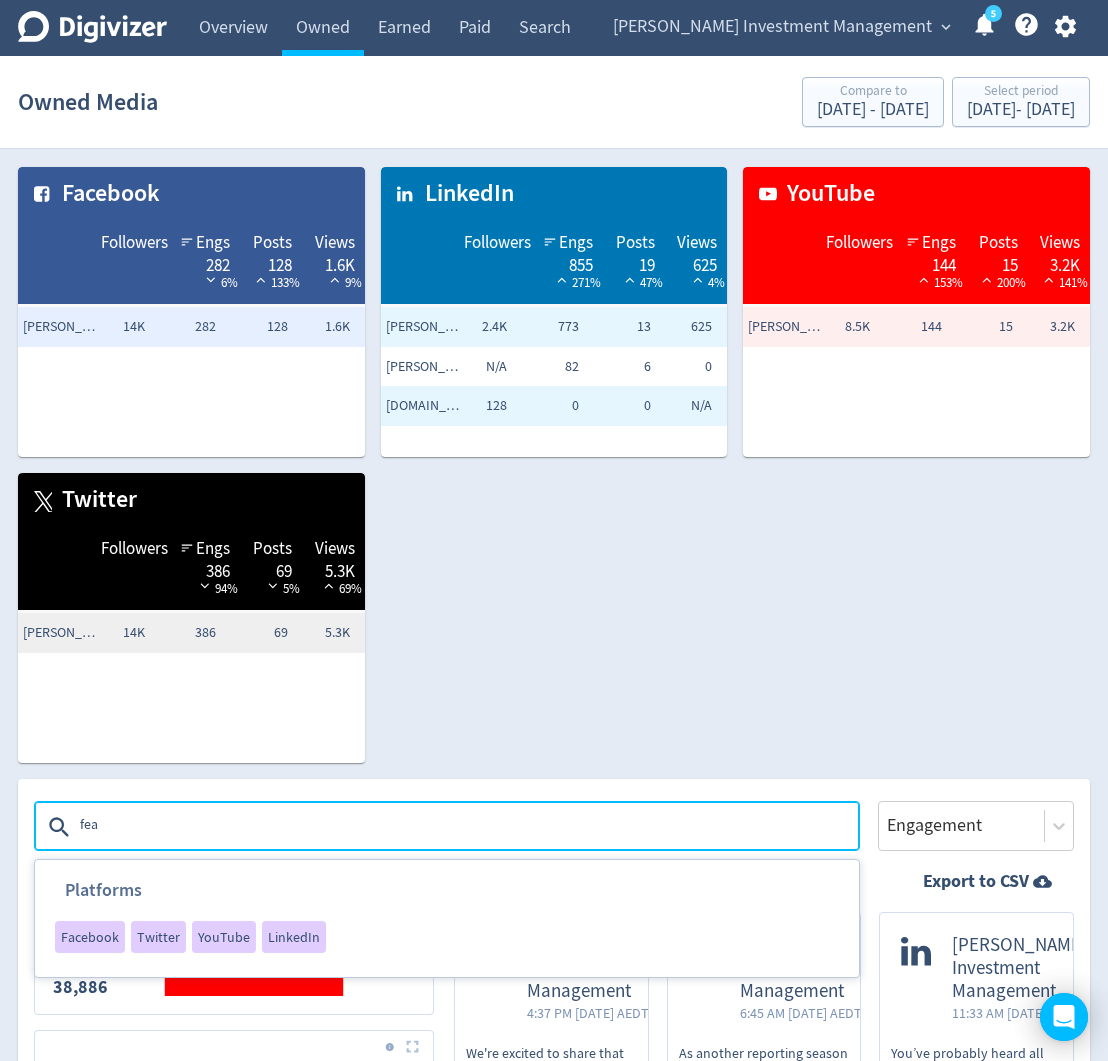 type on "fear" 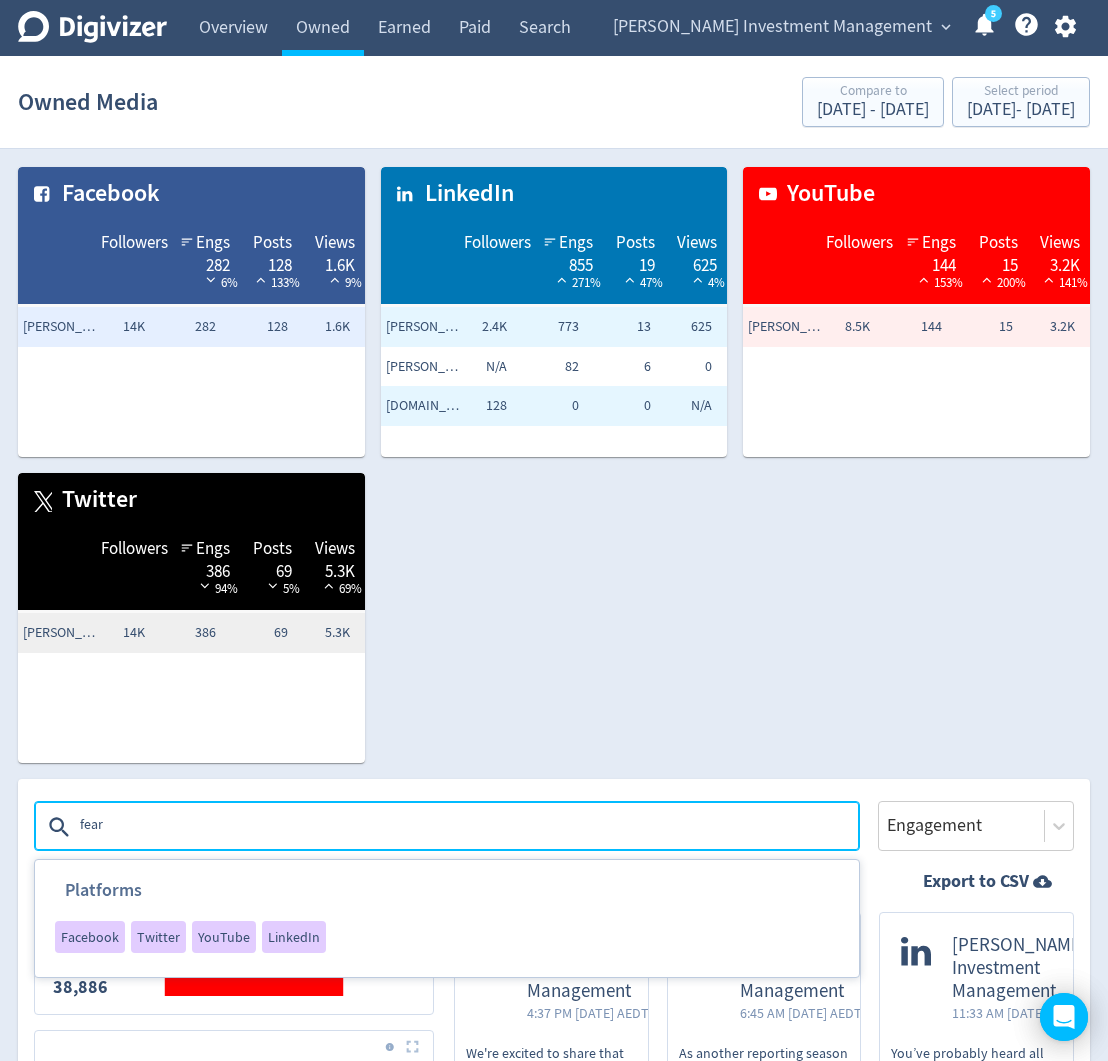 type 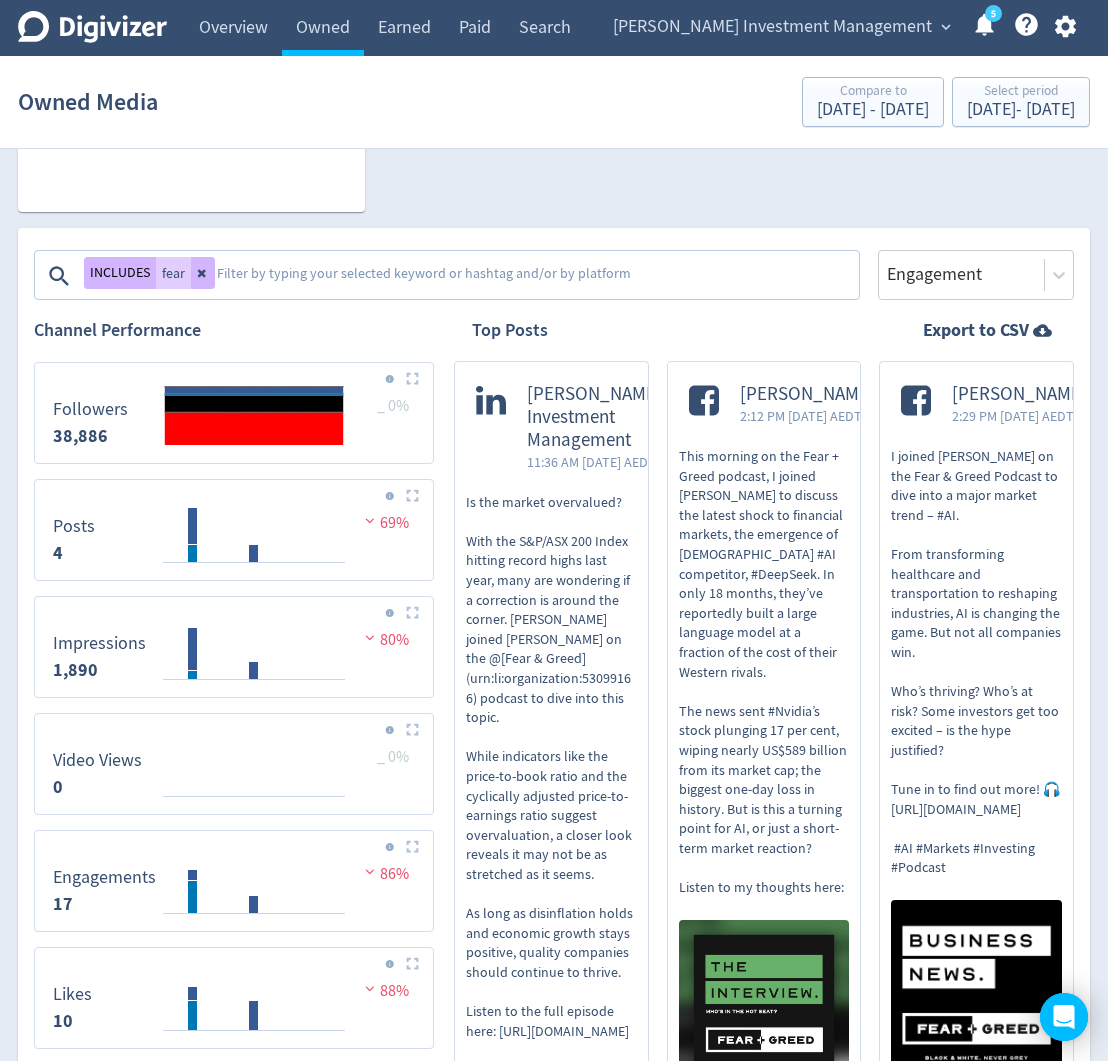 scroll, scrollTop: 579, scrollLeft: 0, axis: vertical 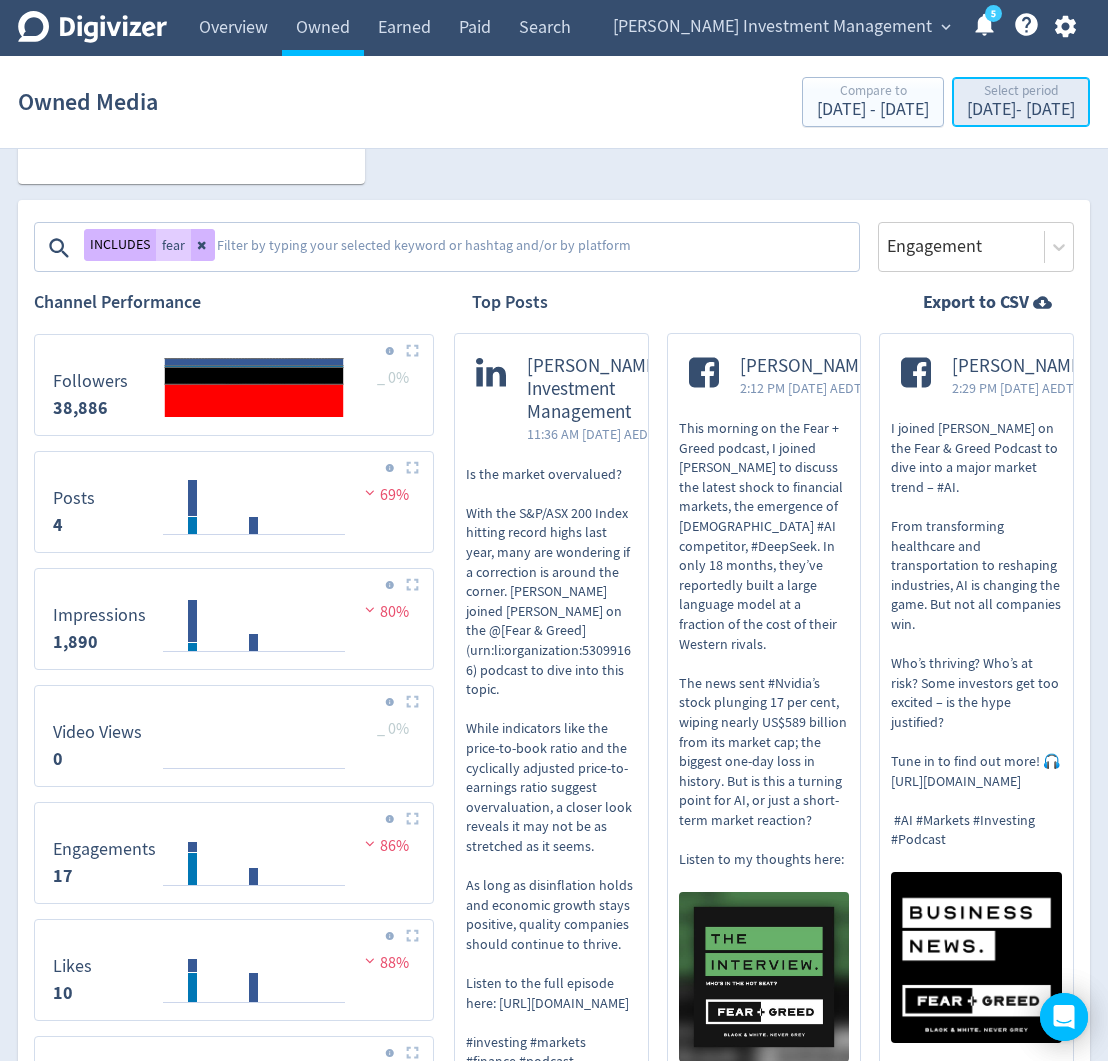 click on "Select period" at bounding box center [1021, 92] 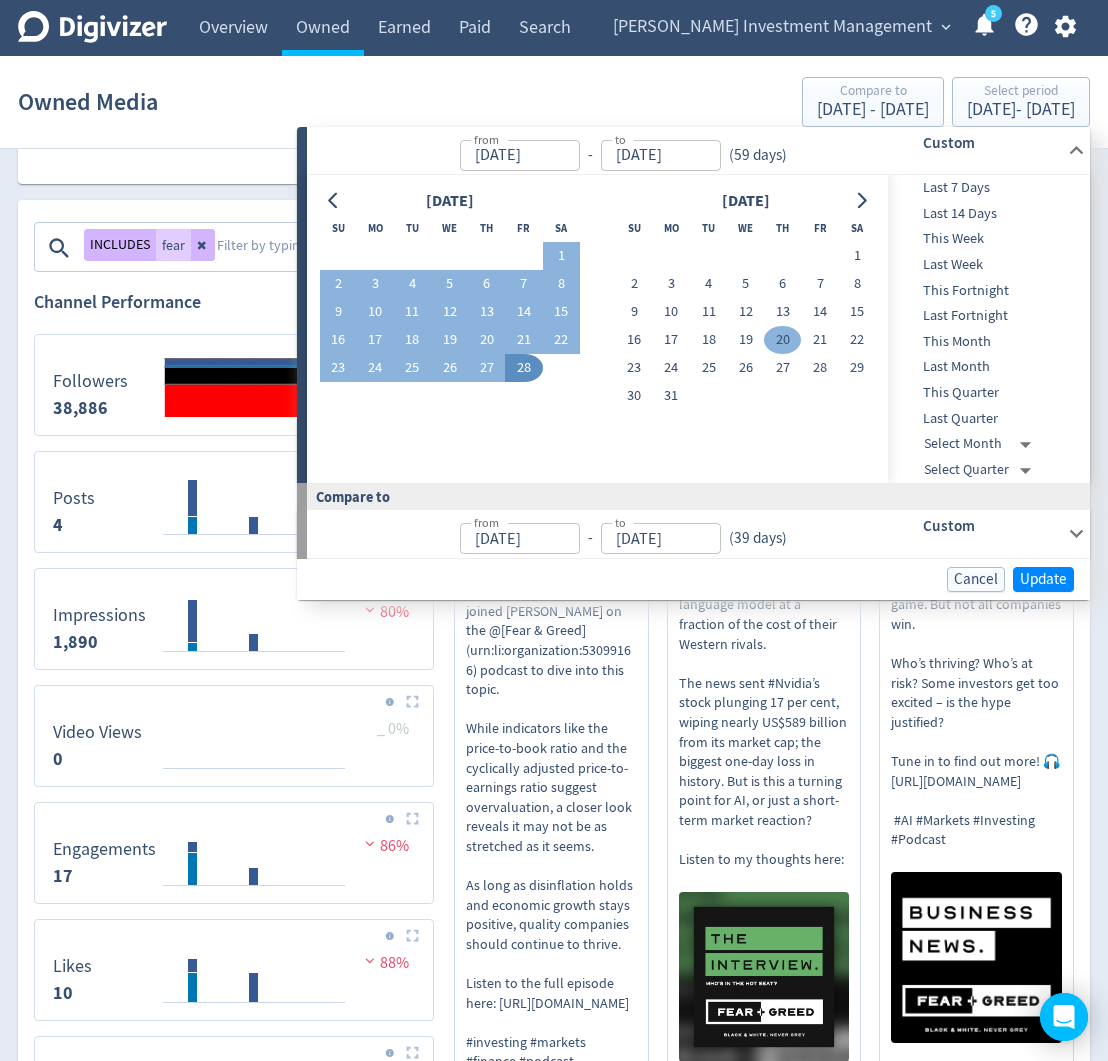 drag, startPoint x: 848, startPoint y: 252, endPoint x: 788, endPoint y: 338, distance: 104.86182 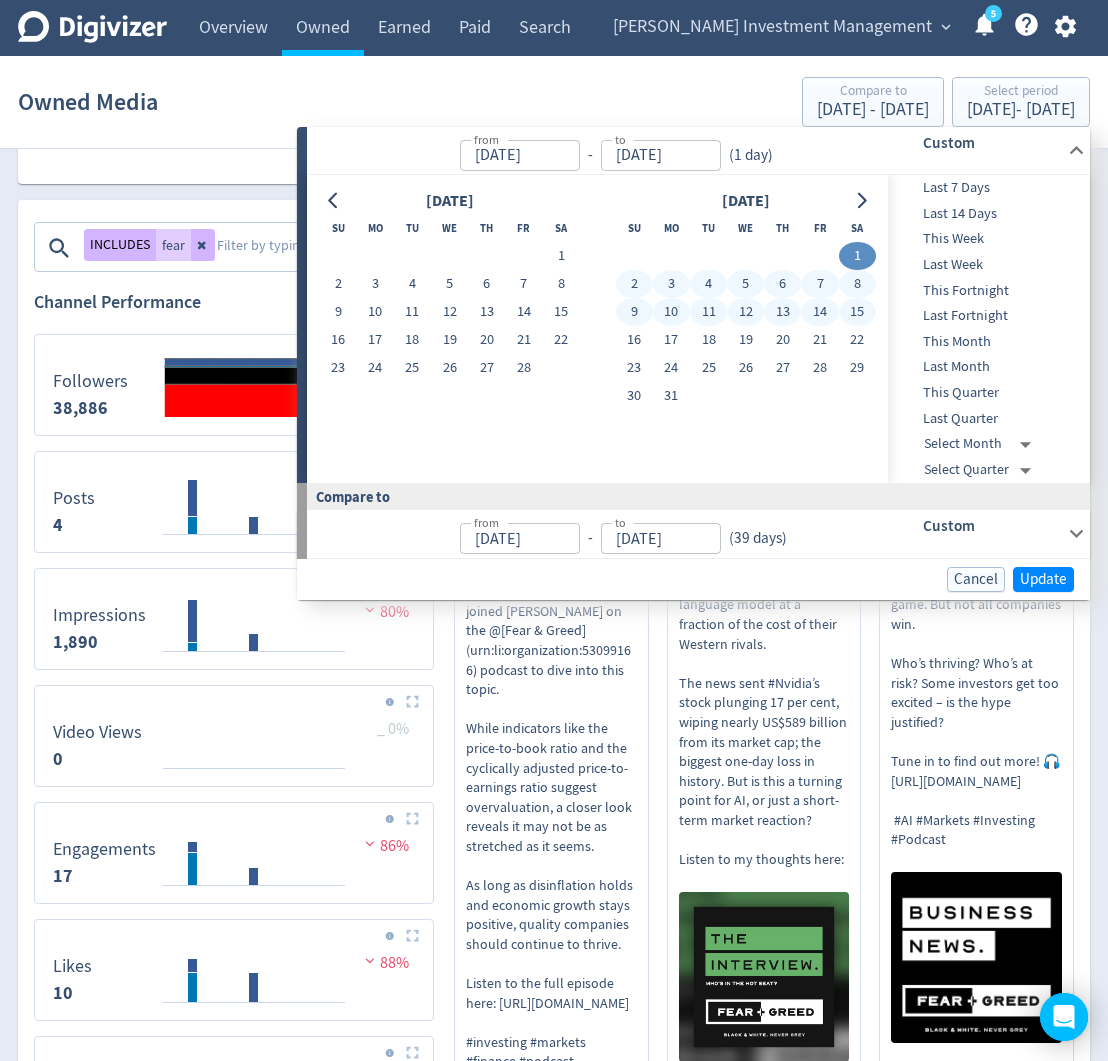 drag, startPoint x: 861, startPoint y: 200, endPoint x: 656, endPoint y: 224, distance: 206.4001 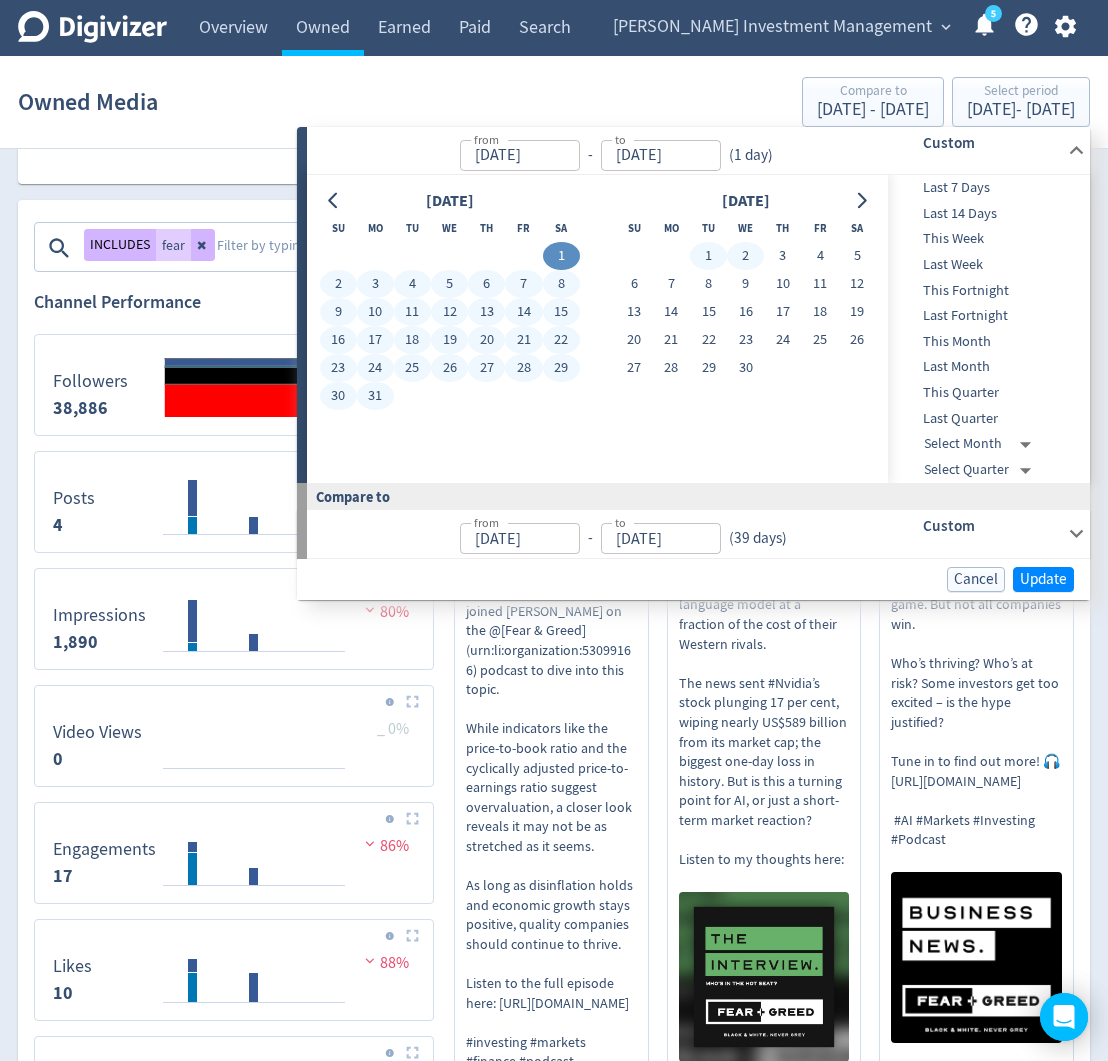 click on "2" at bounding box center (745, 256) 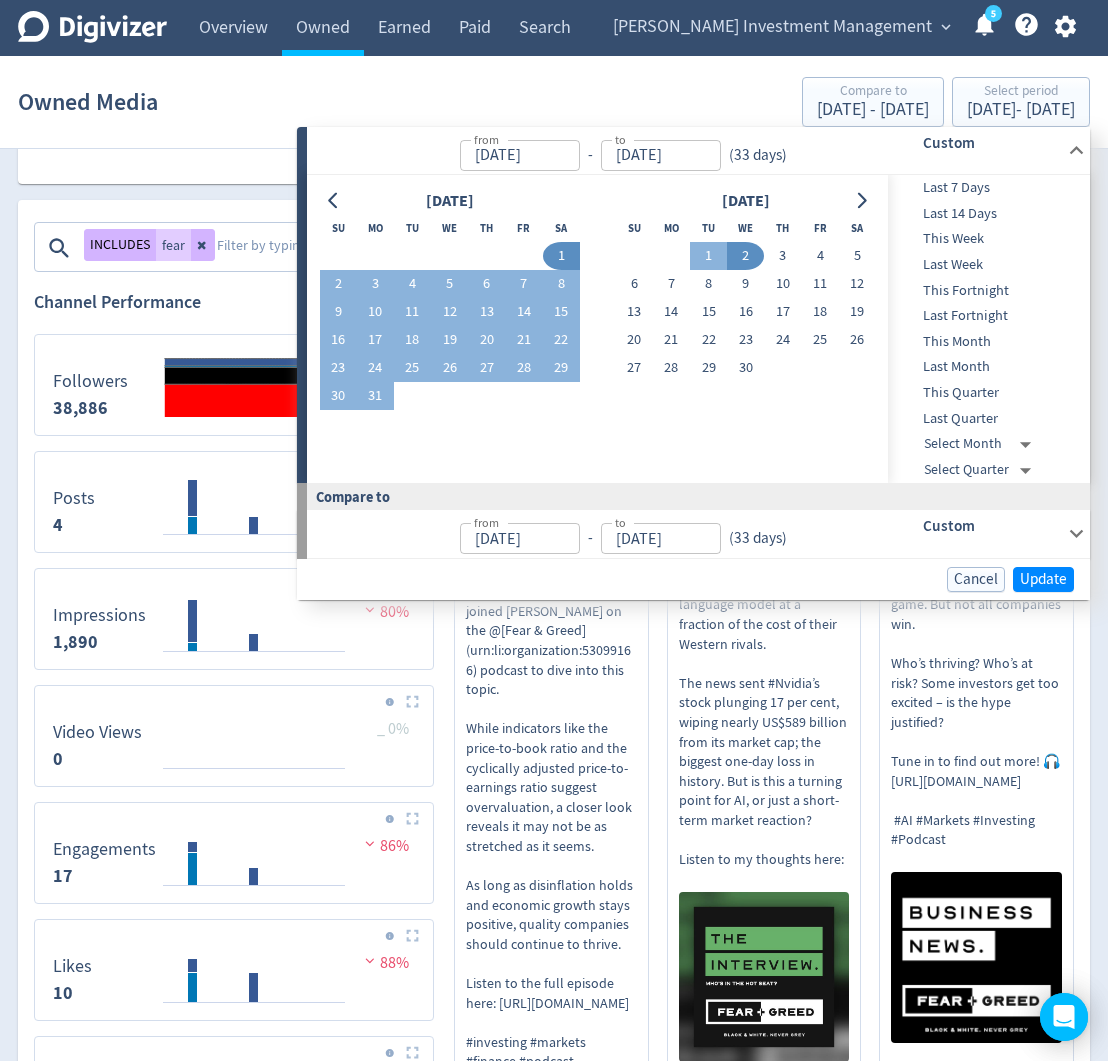 click on "Cancel Update" at bounding box center [693, 579] 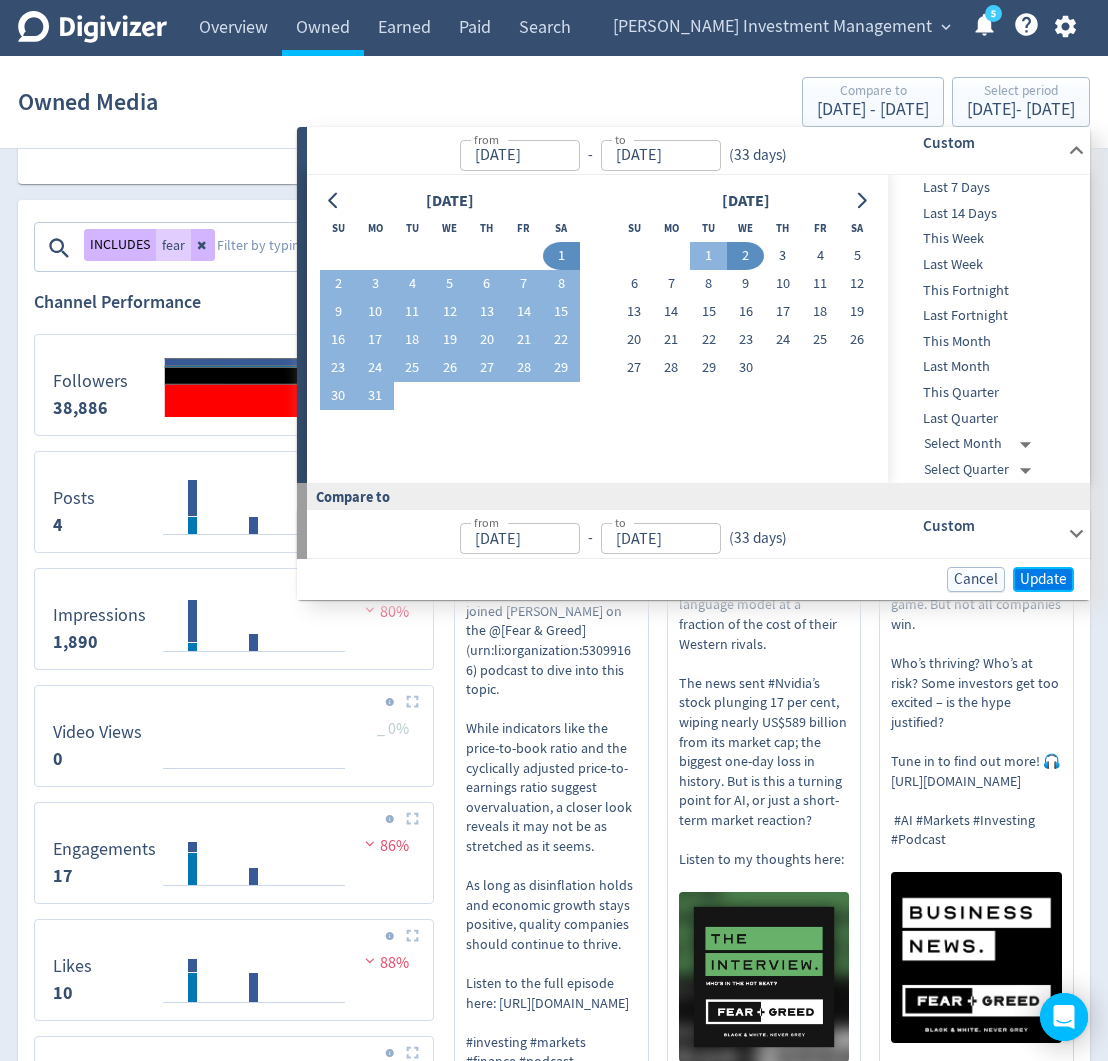 click on "Update" at bounding box center (1043, 579) 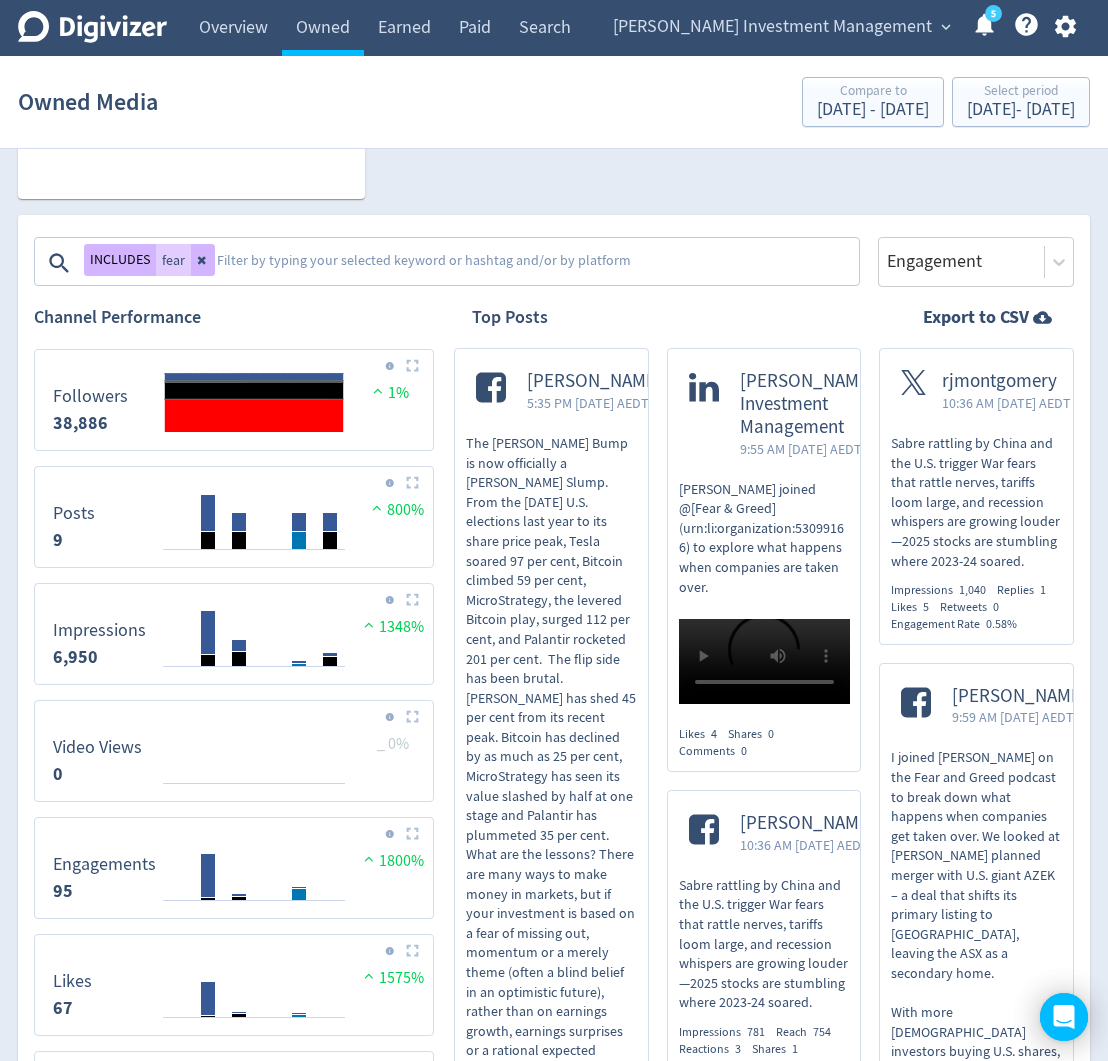 scroll, scrollTop: 596, scrollLeft: 0, axis: vertical 